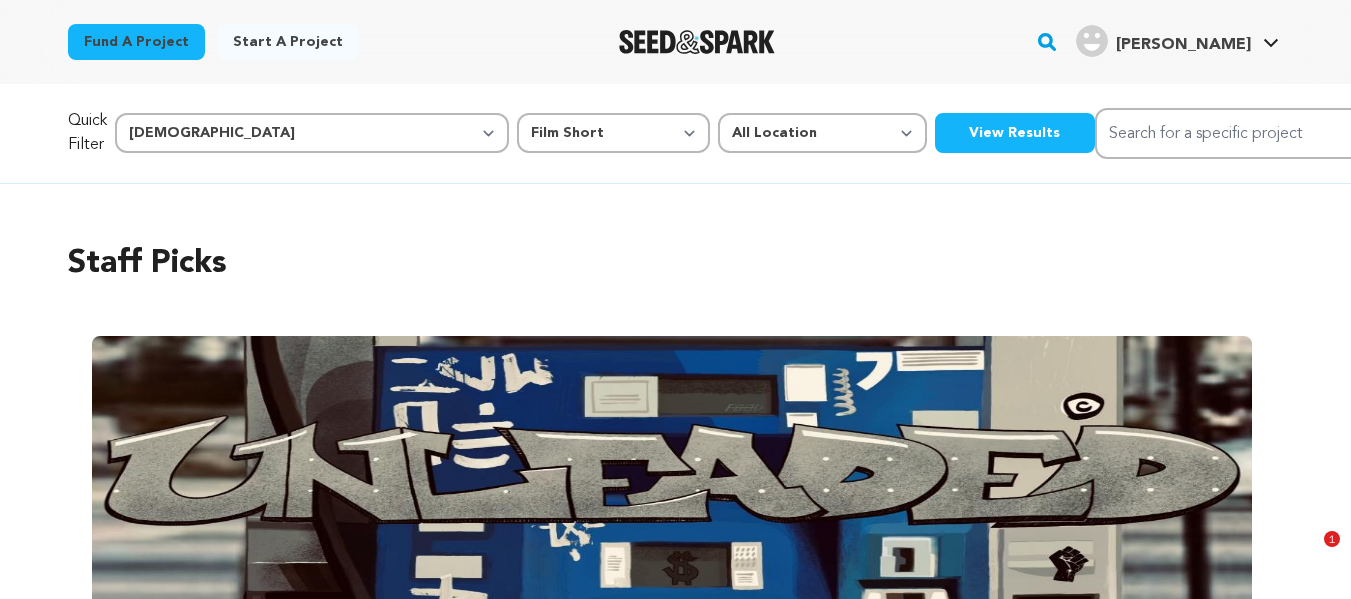 select on "374" 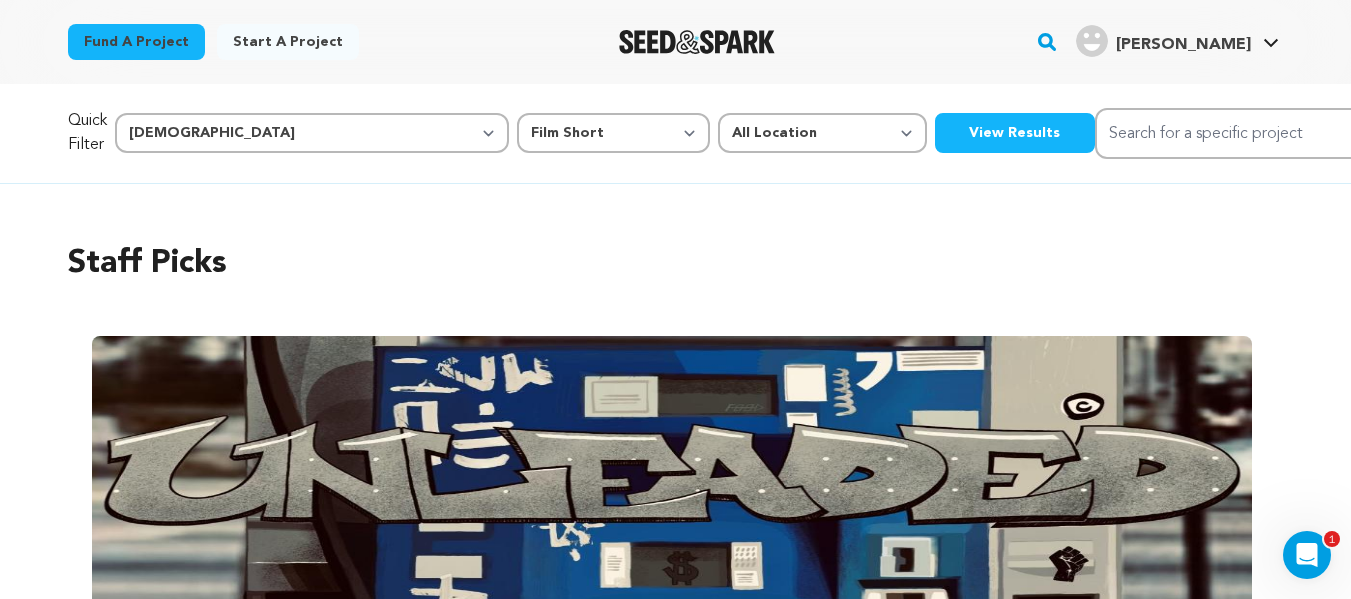 scroll, scrollTop: 0, scrollLeft: 0, axis: both 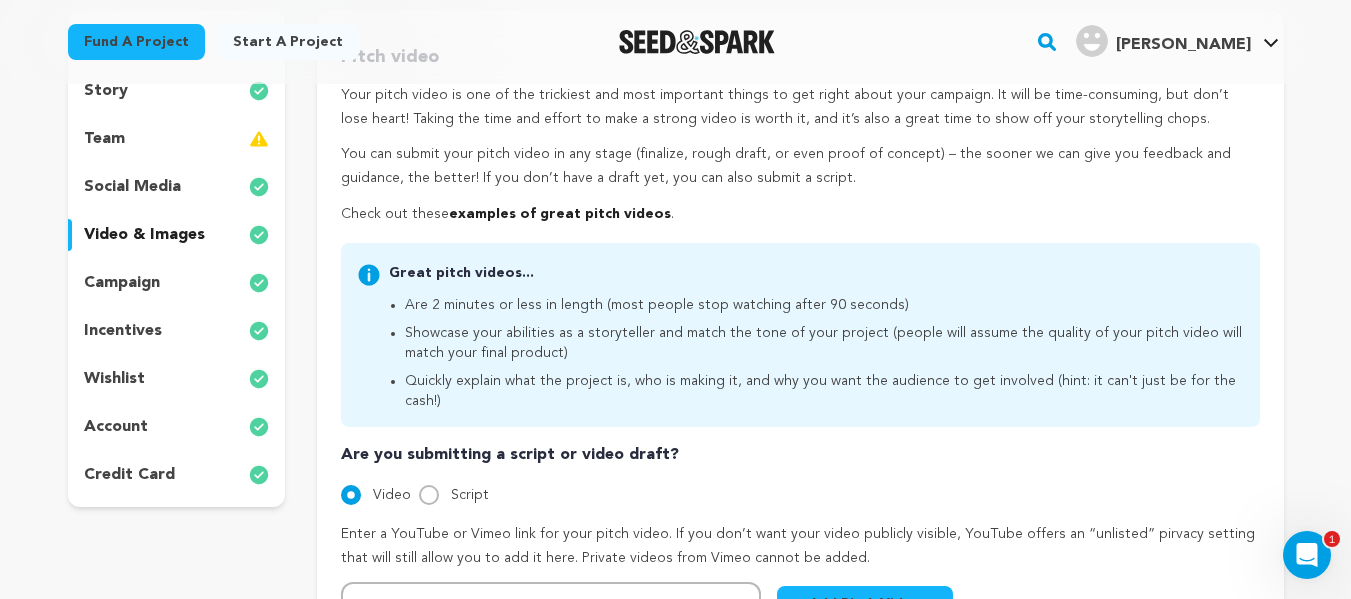 click on "team" at bounding box center [177, 139] 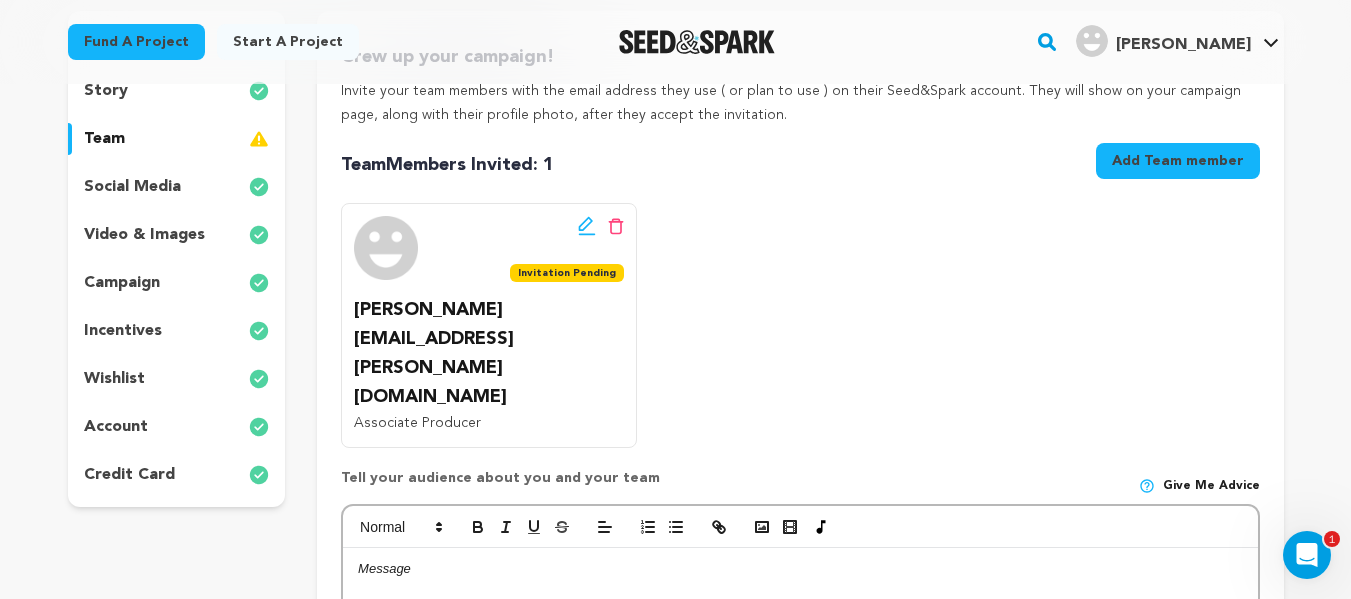 click at bounding box center (800, 698) 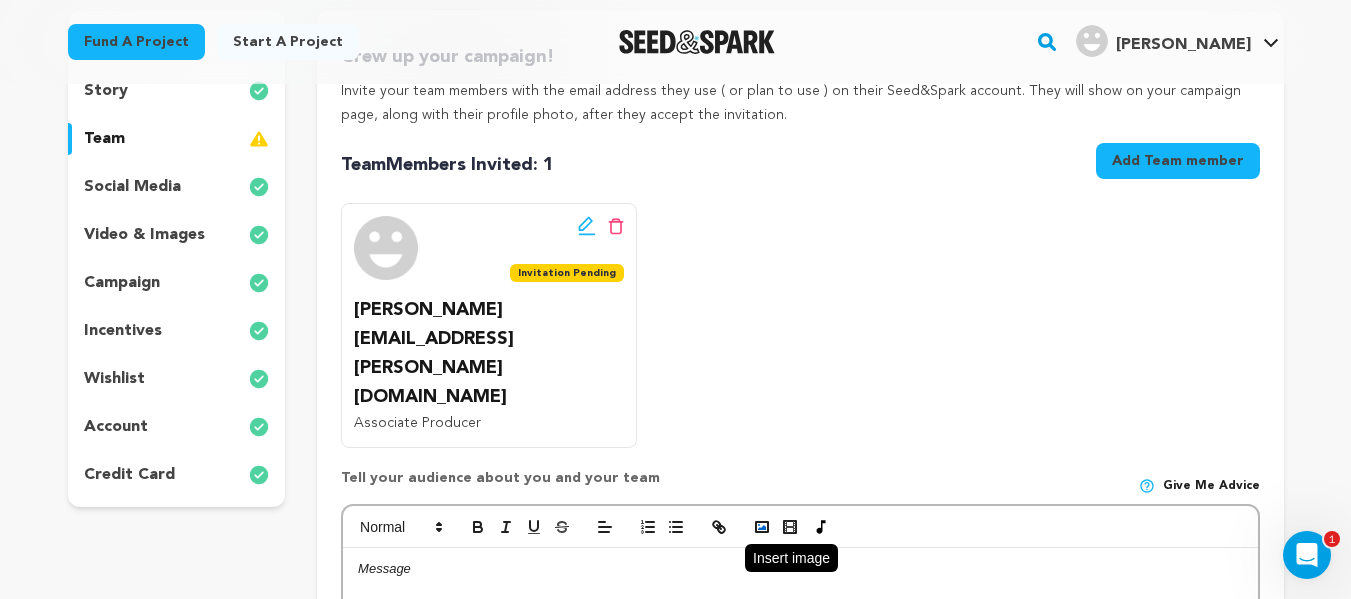 click at bounding box center [762, 527] 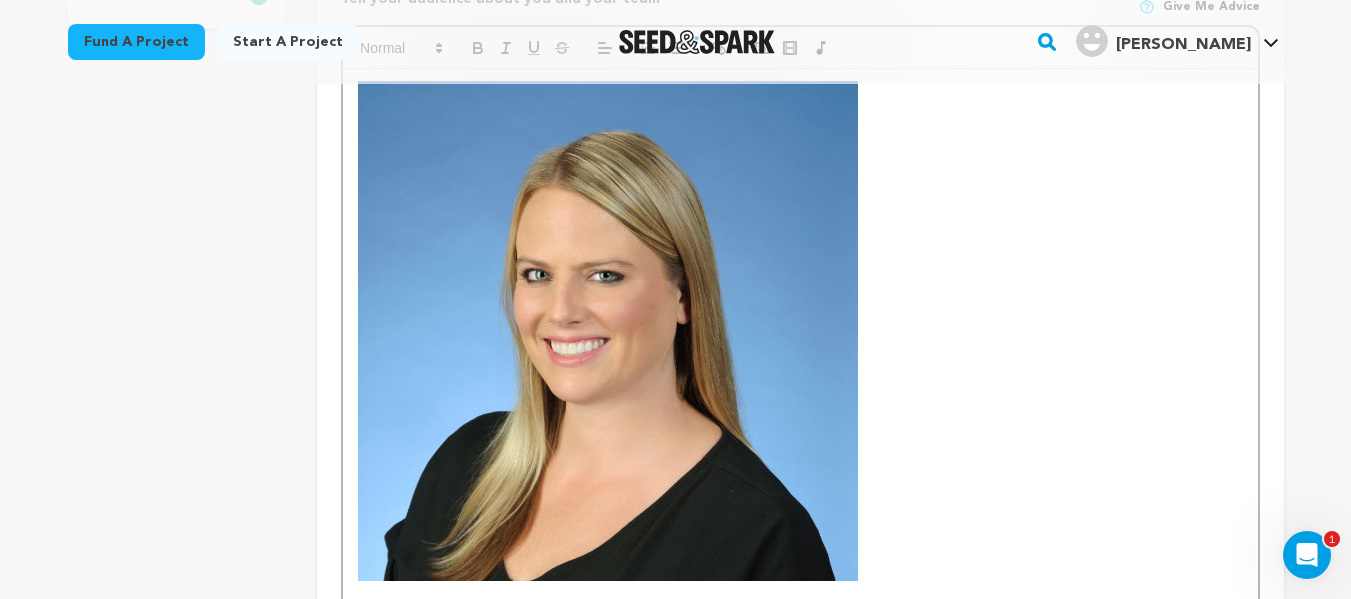 scroll, scrollTop: 753, scrollLeft: 0, axis: vertical 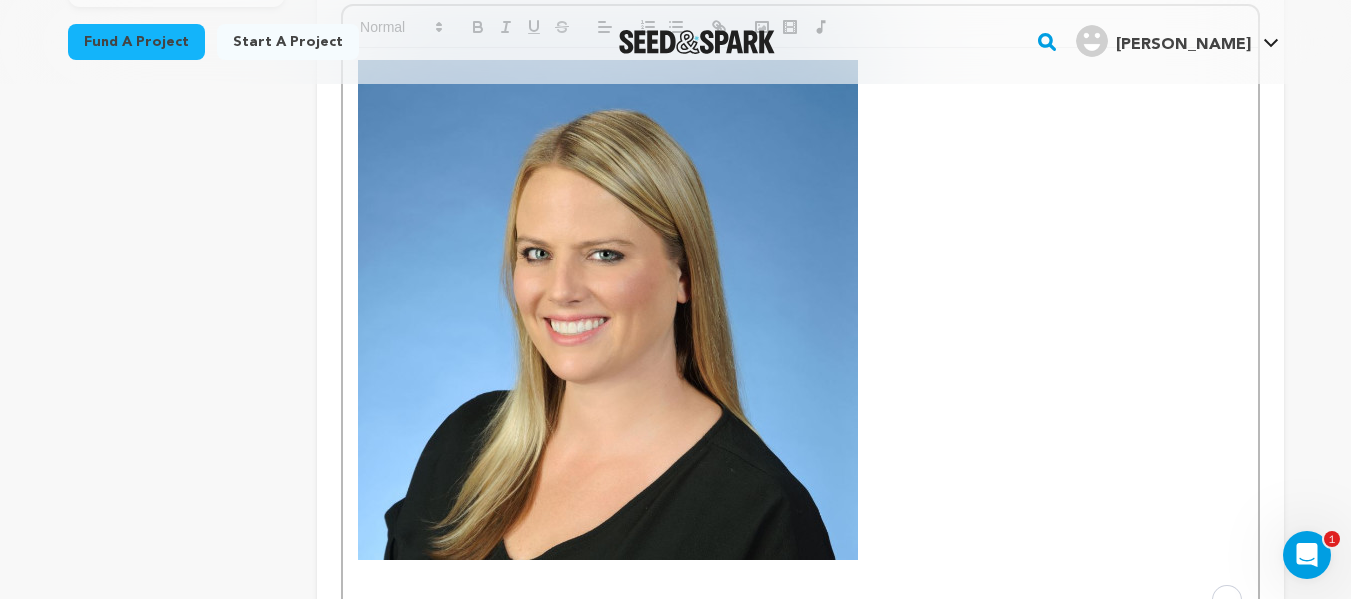 click at bounding box center (800, 588) 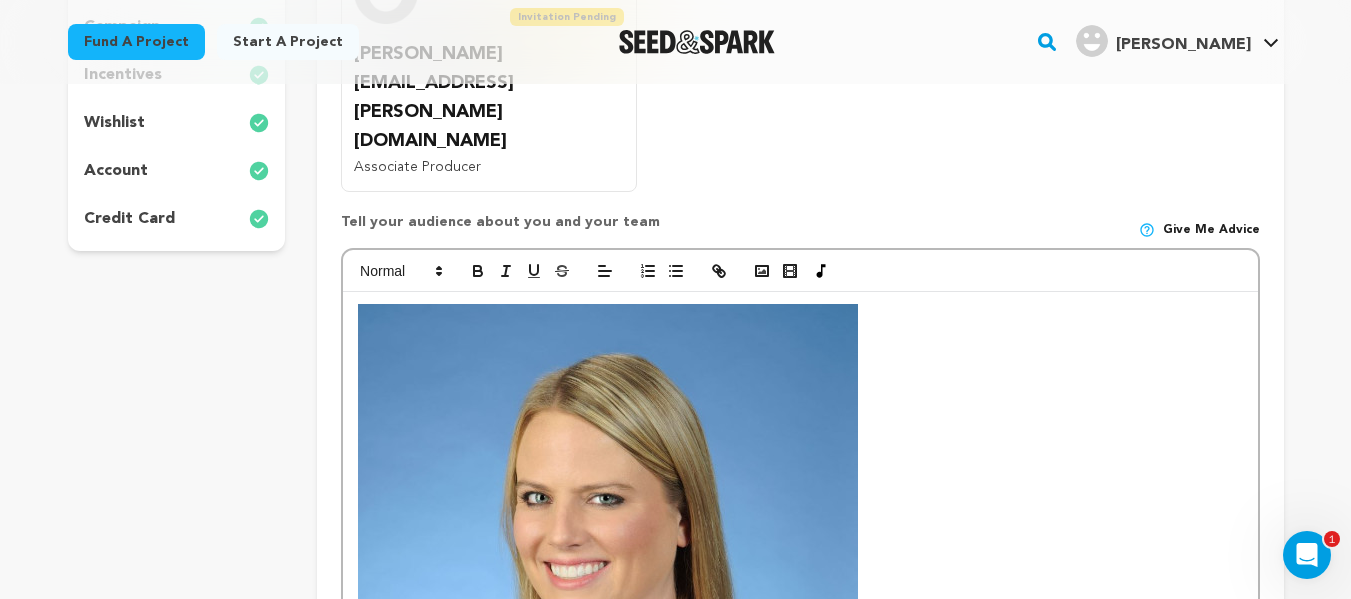 scroll, scrollTop: 507, scrollLeft: 0, axis: vertical 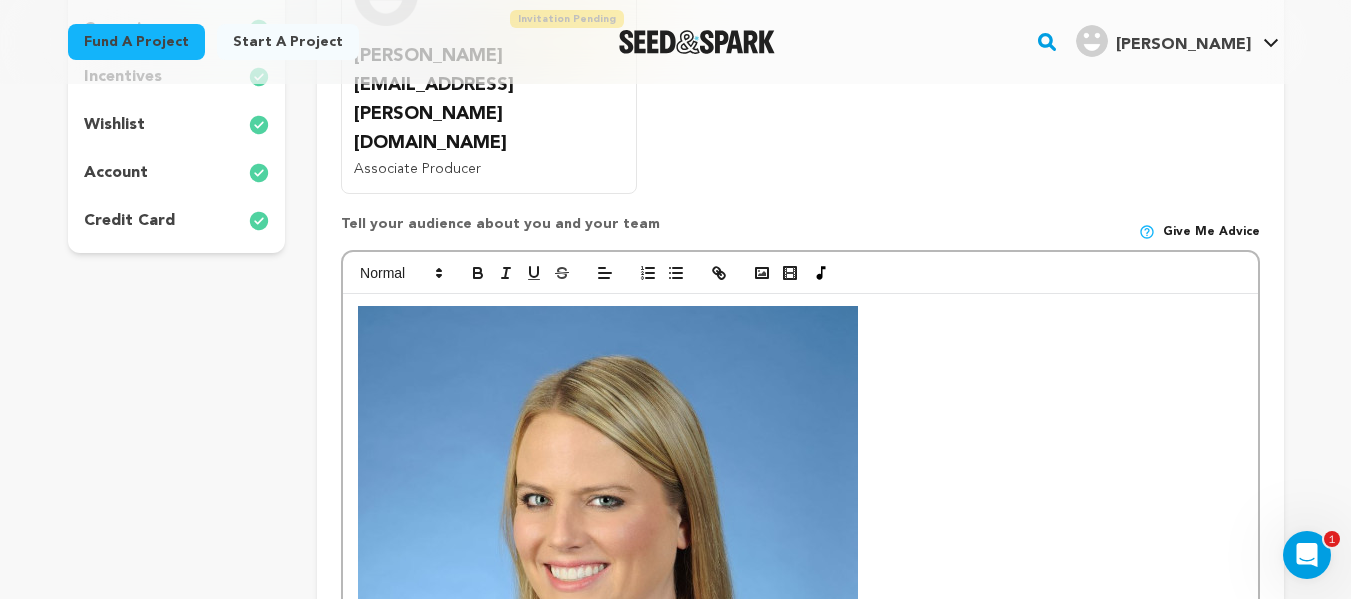 click at bounding box center (608, 556) 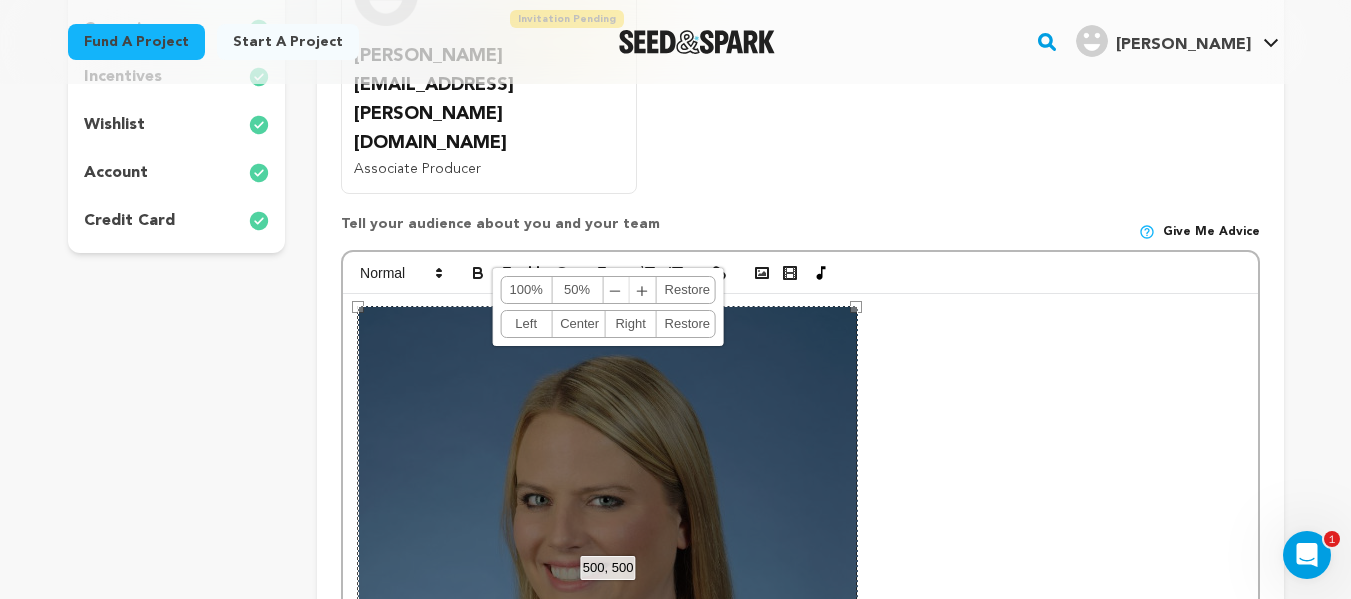 click at bounding box center [800, 556] 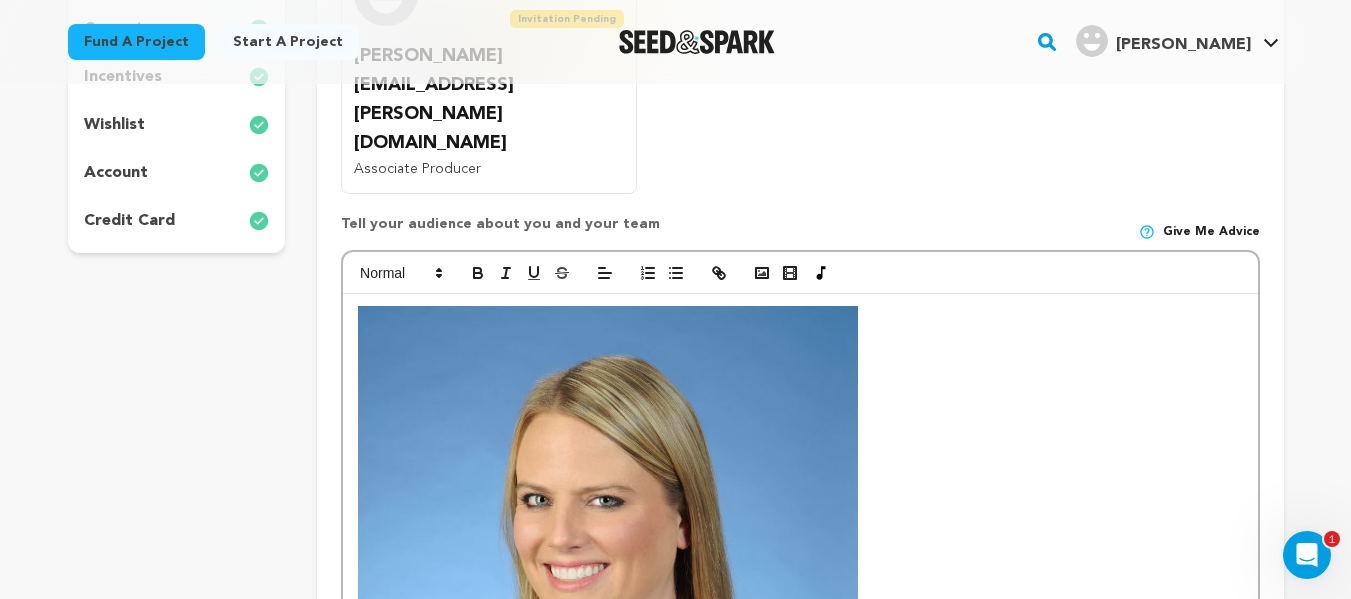 click at bounding box center [800, 583] 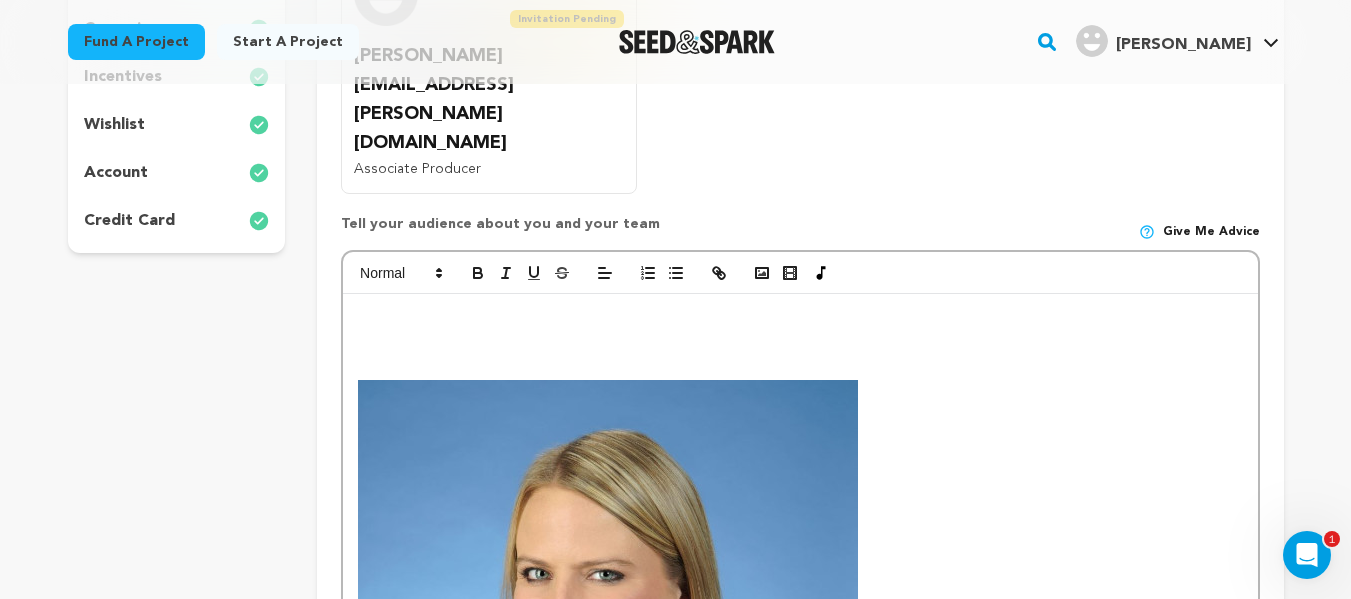 click at bounding box center (800, 620) 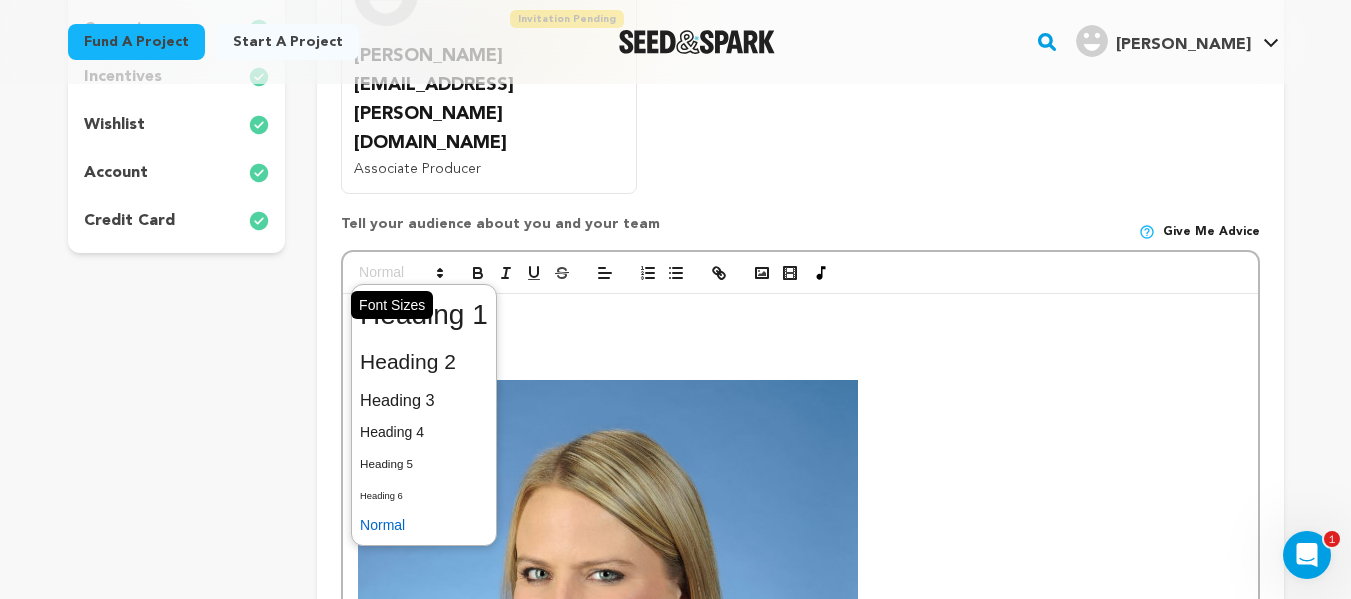 click 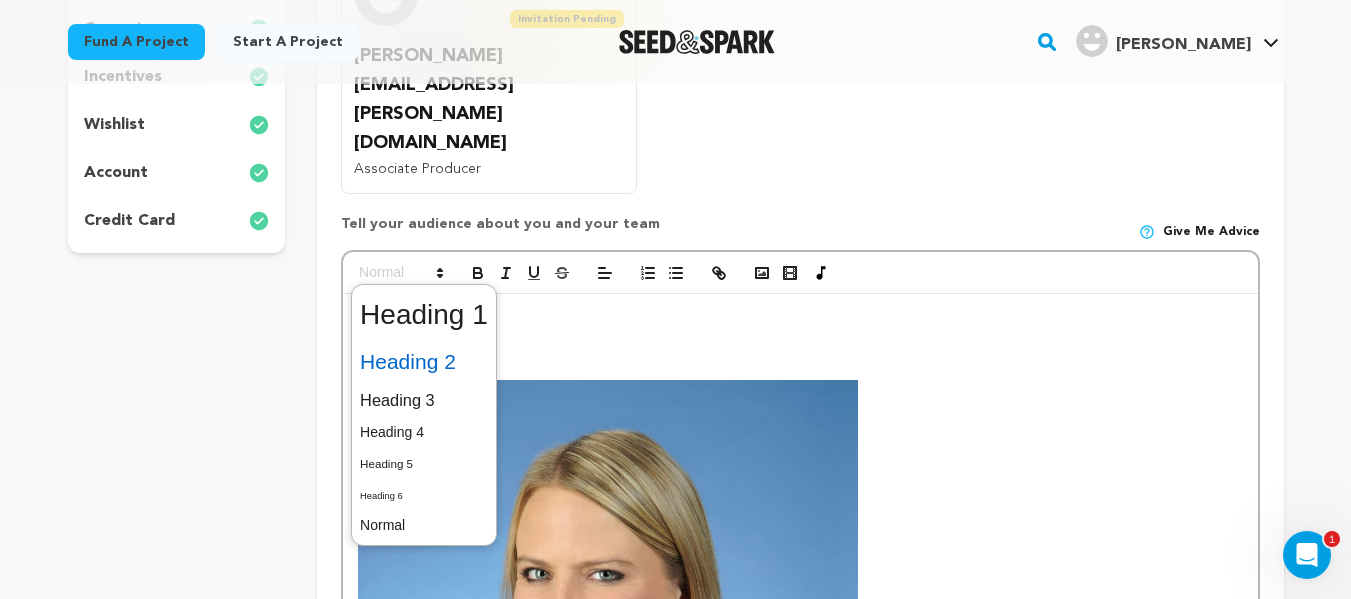 click at bounding box center [424, 362] 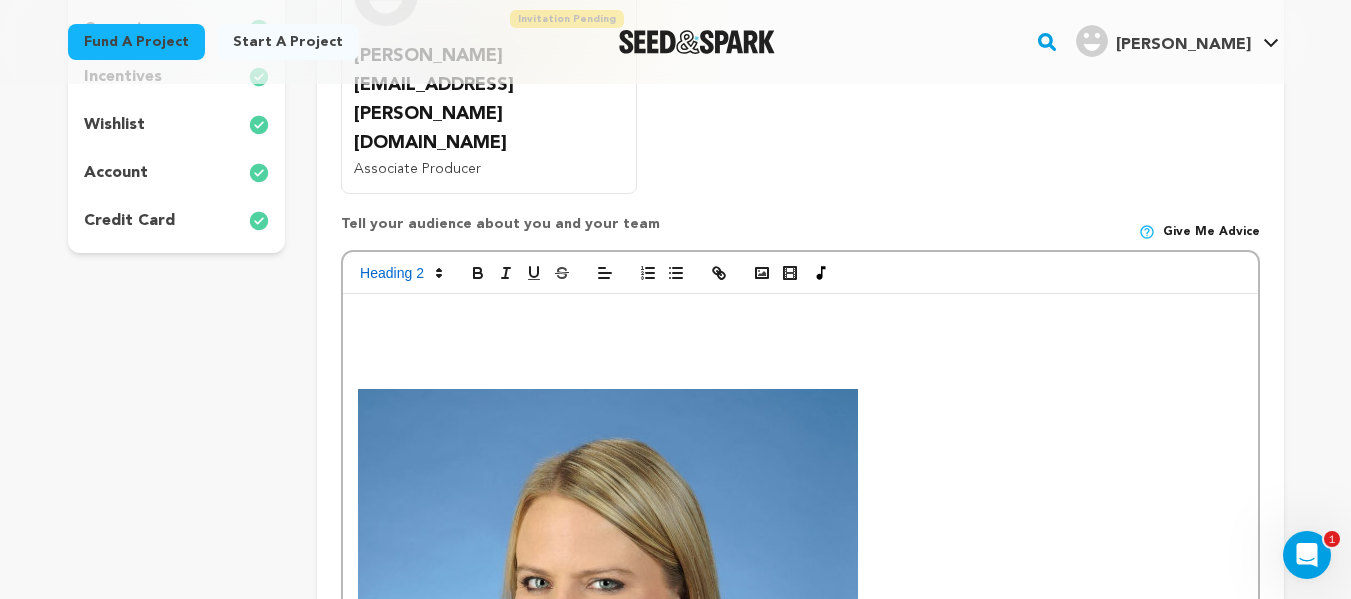 type 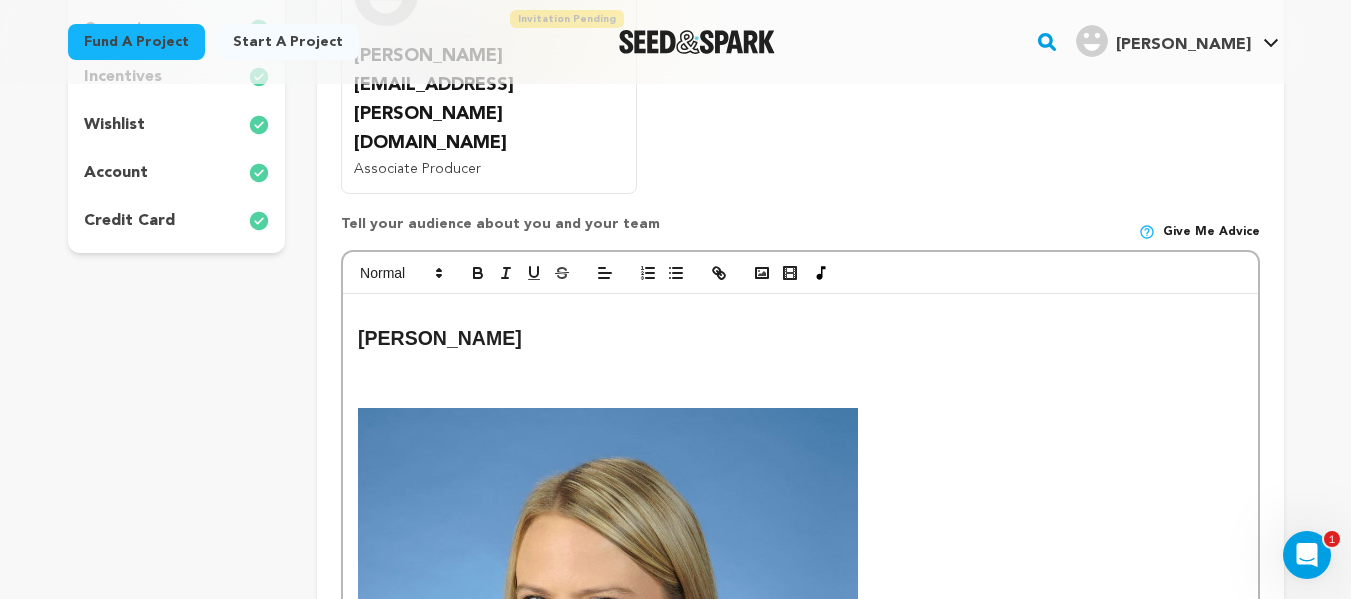 drag, startPoint x: 534, startPoint y: 259, endPoint x: 358, endPoint y: 259, distance: 176 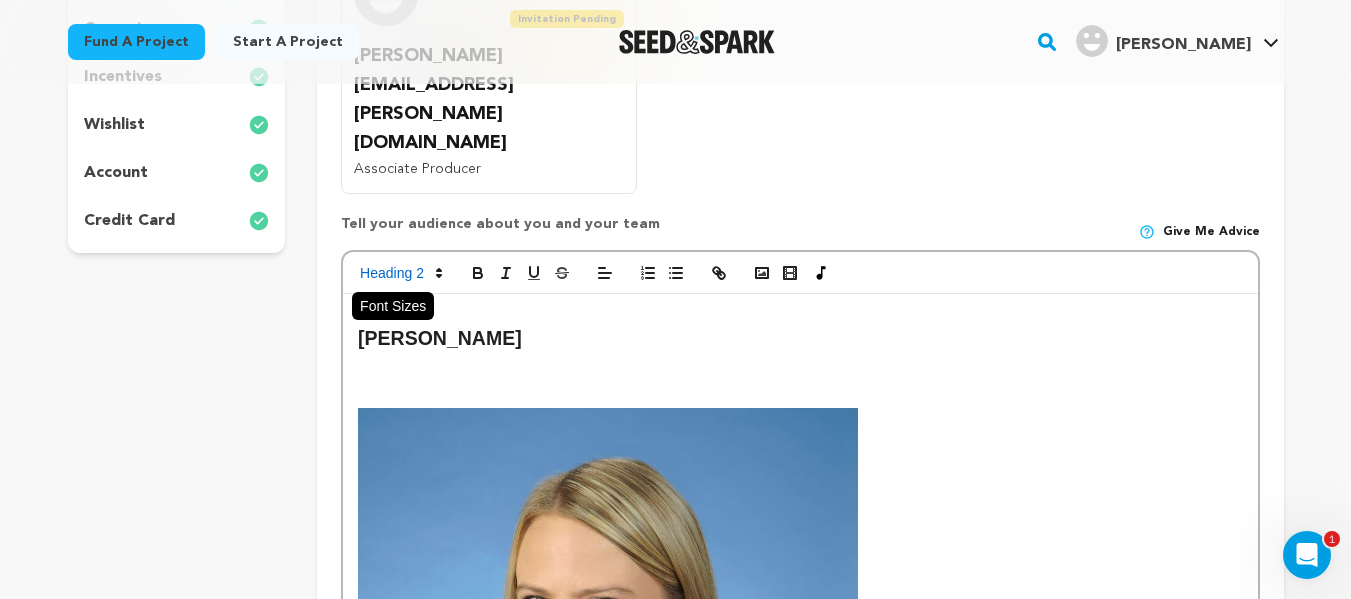 click at bounding box center (400, 273) 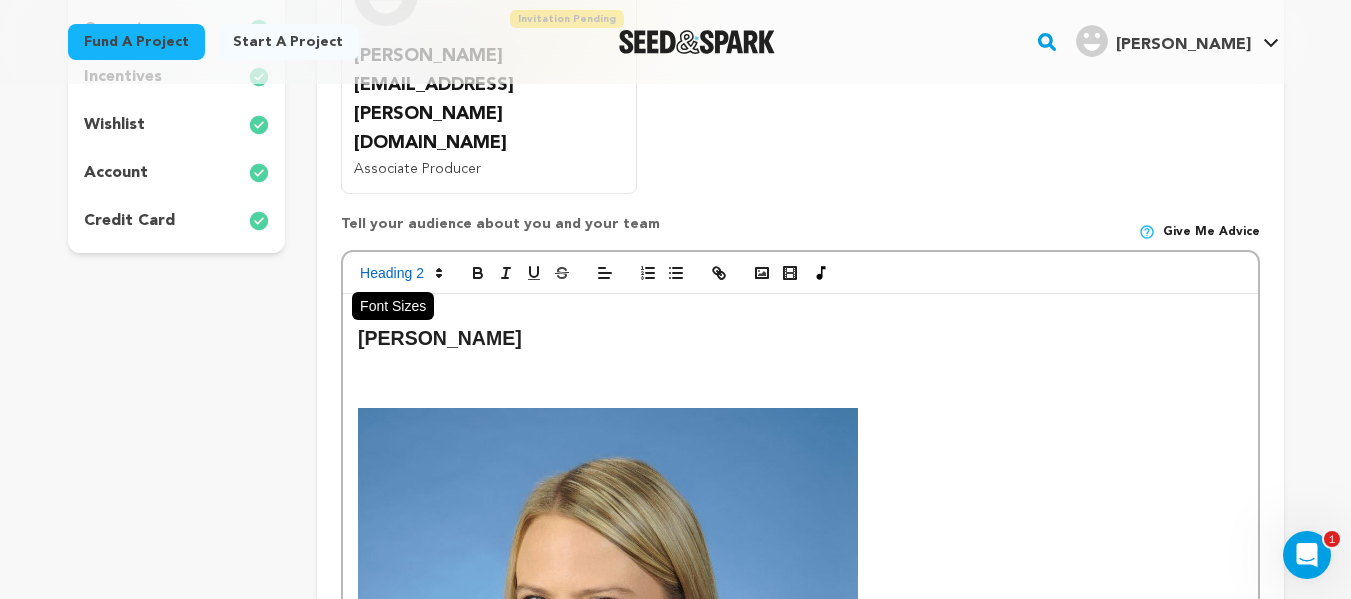 click at bounding box center [400, 273] 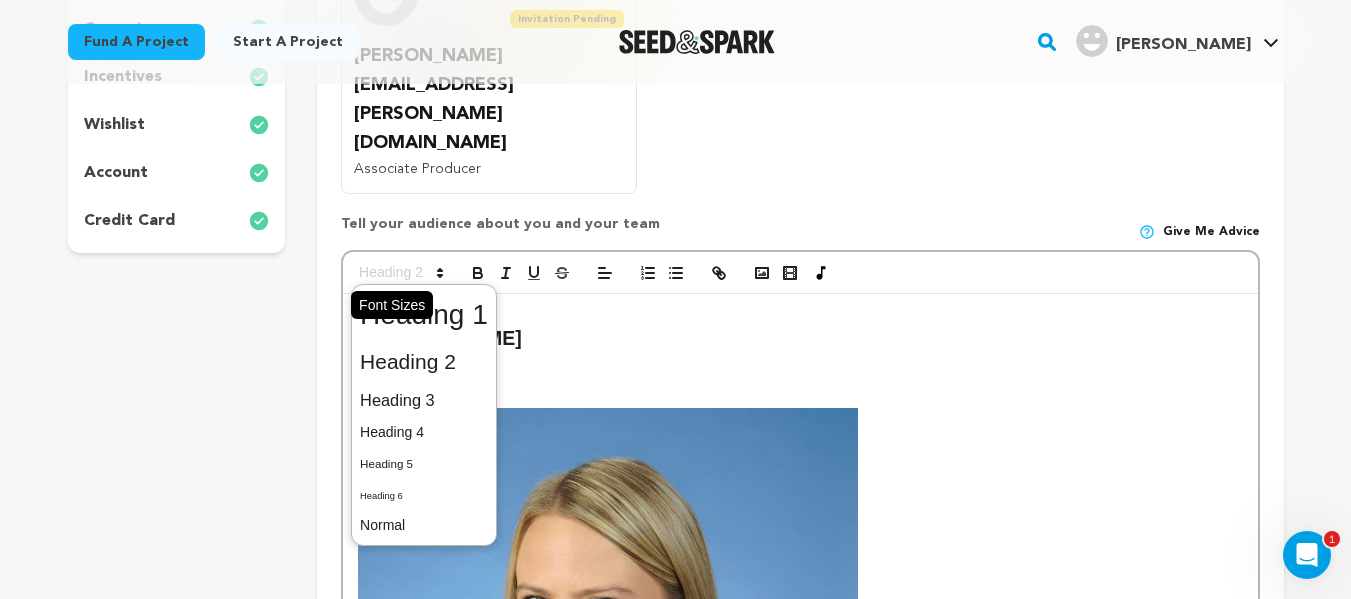 click at bounding box center (400, 273) 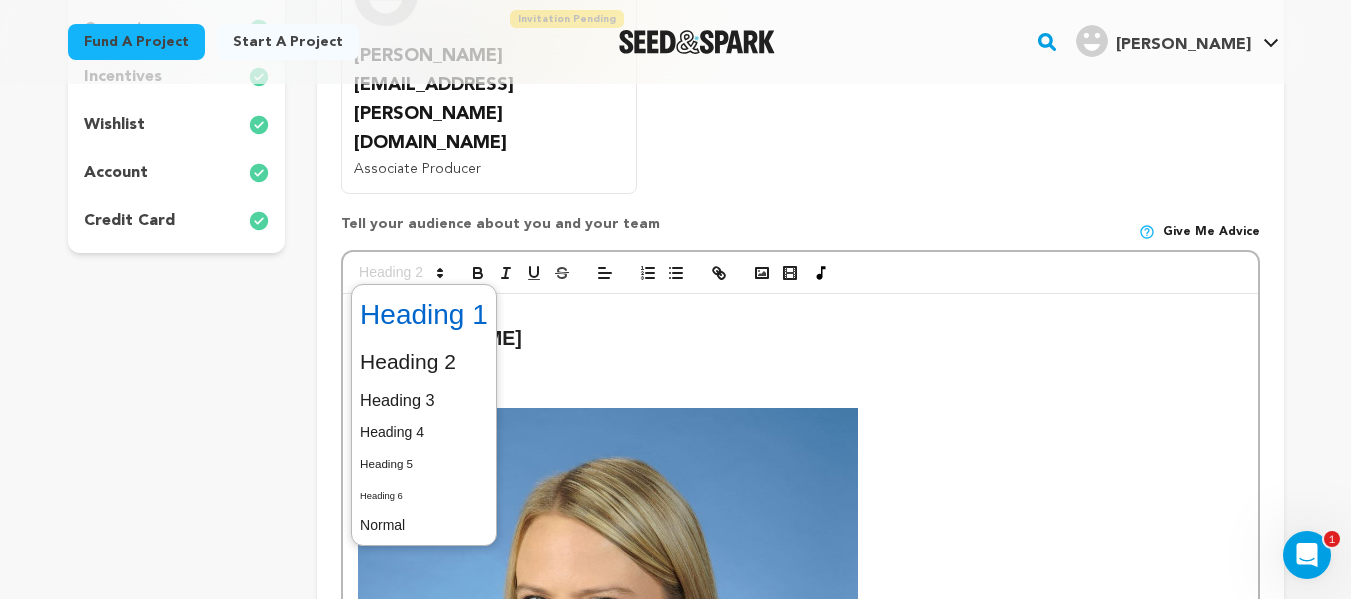 click at bounding box center (424, 315) 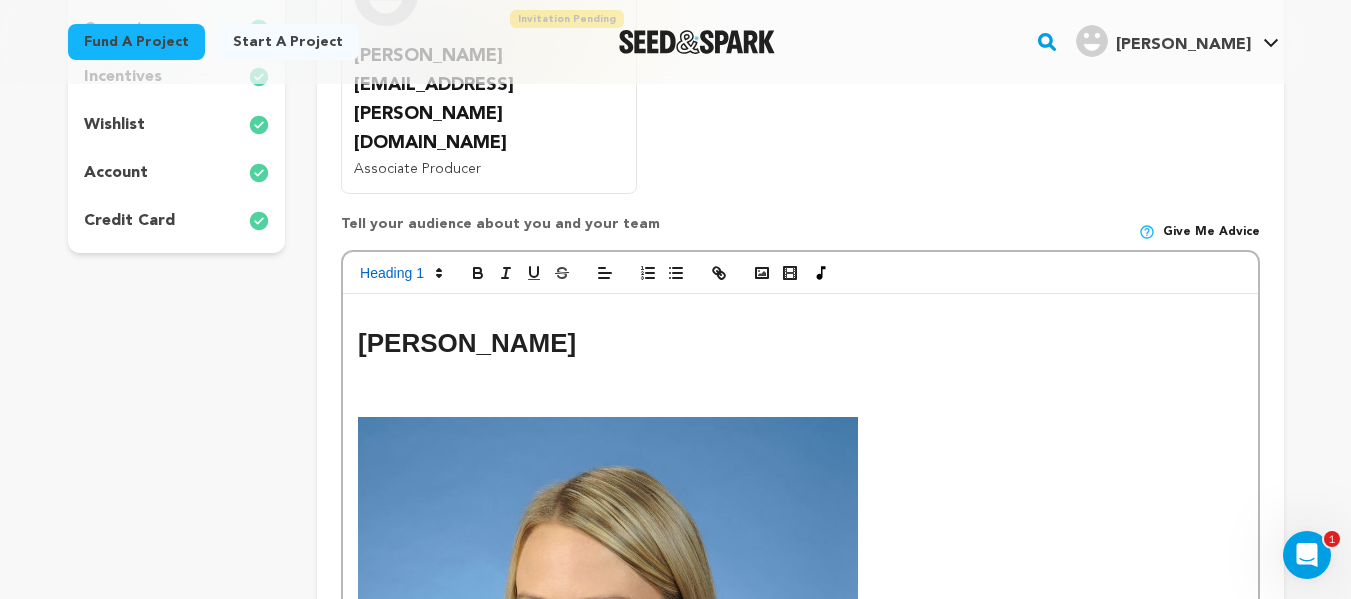 click at bounding box center [800, 371] 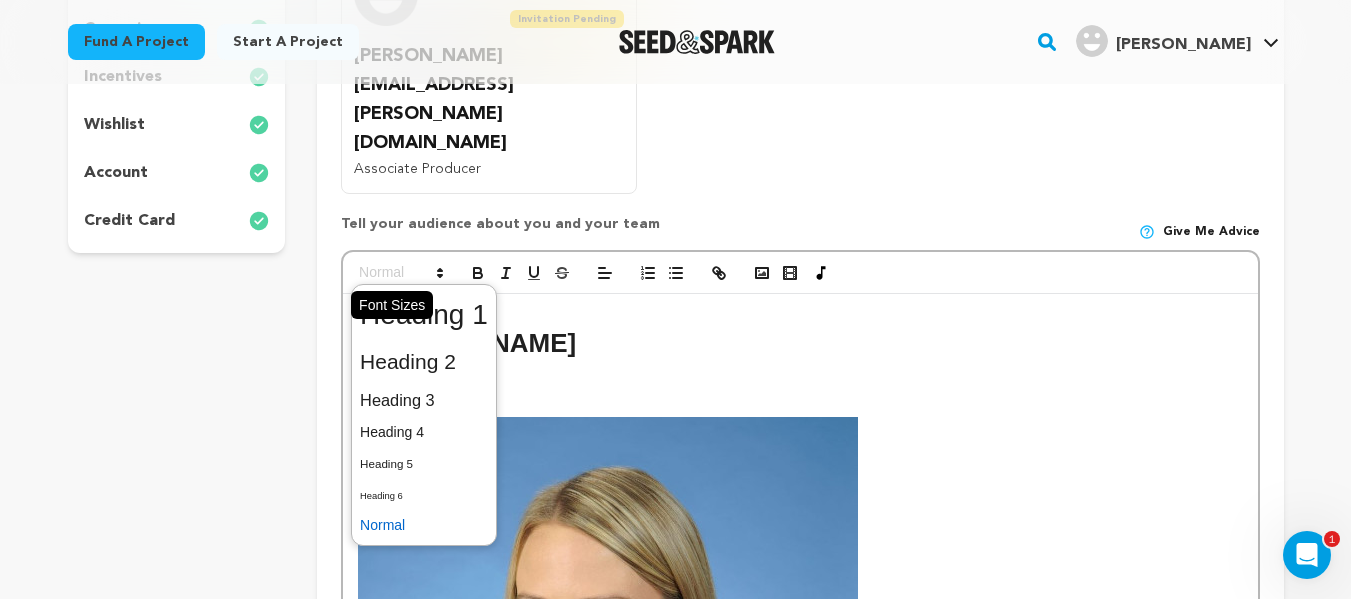 click at bounding box center (400, 273) 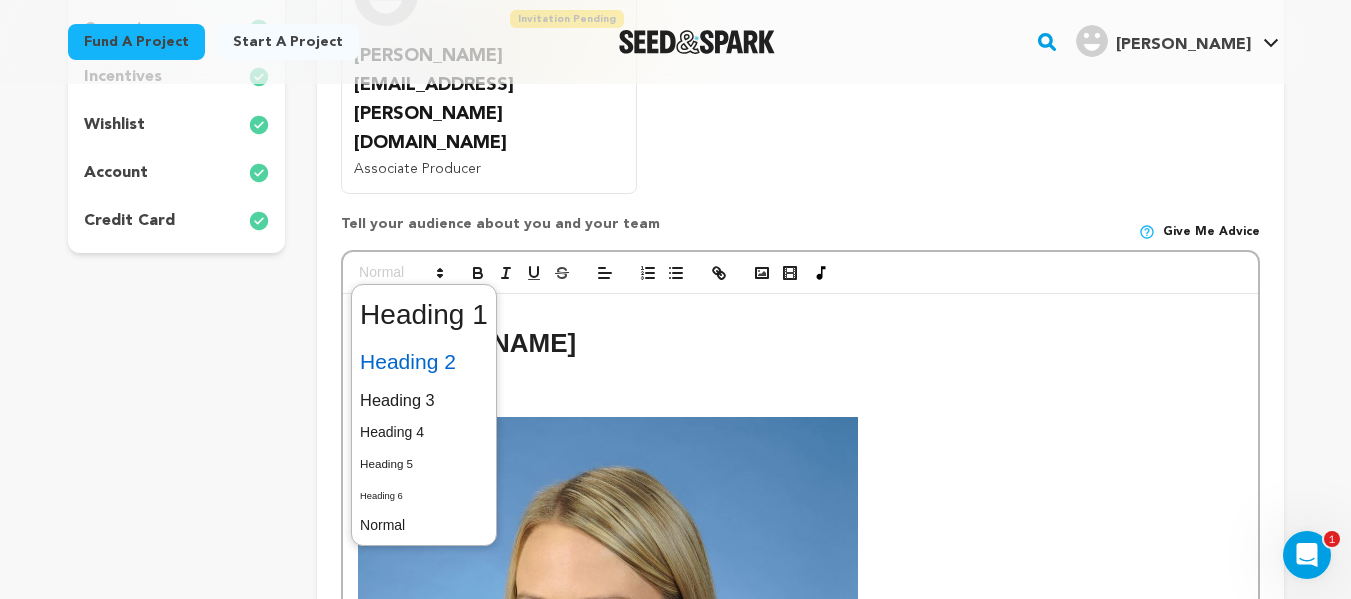 click at bounding box center [424, 362] 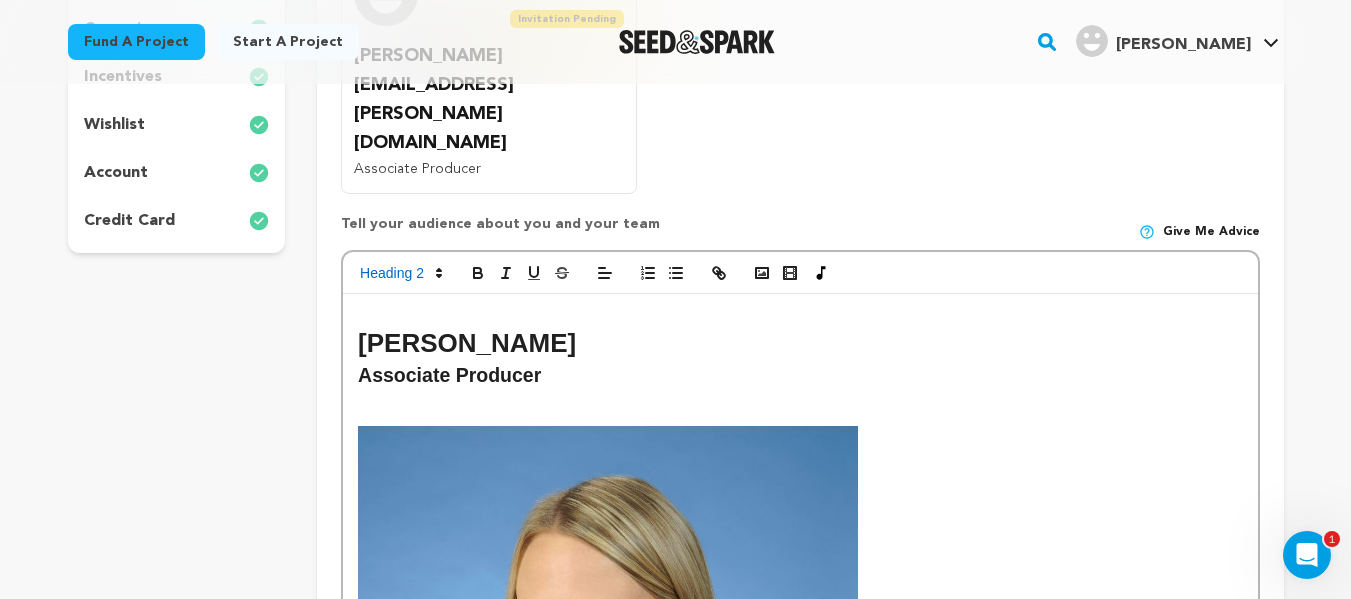 click on "[PERSON_NAME]" at bounding box center [800, 343] 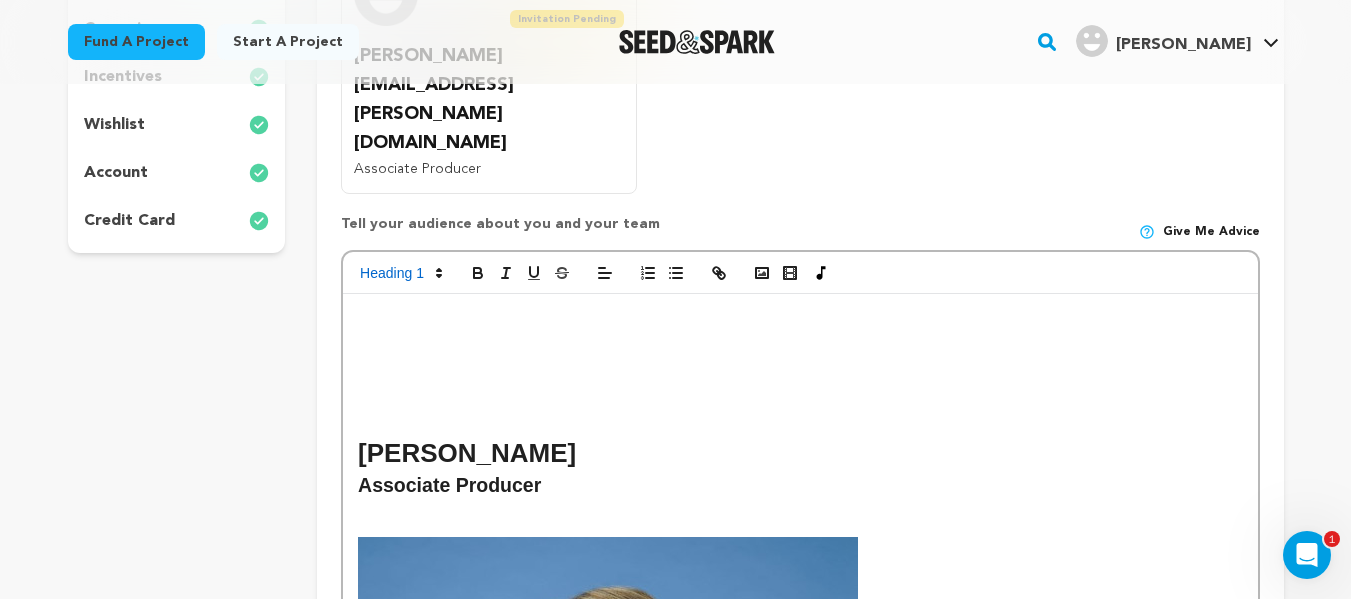 click at bounding box center [800, 343] 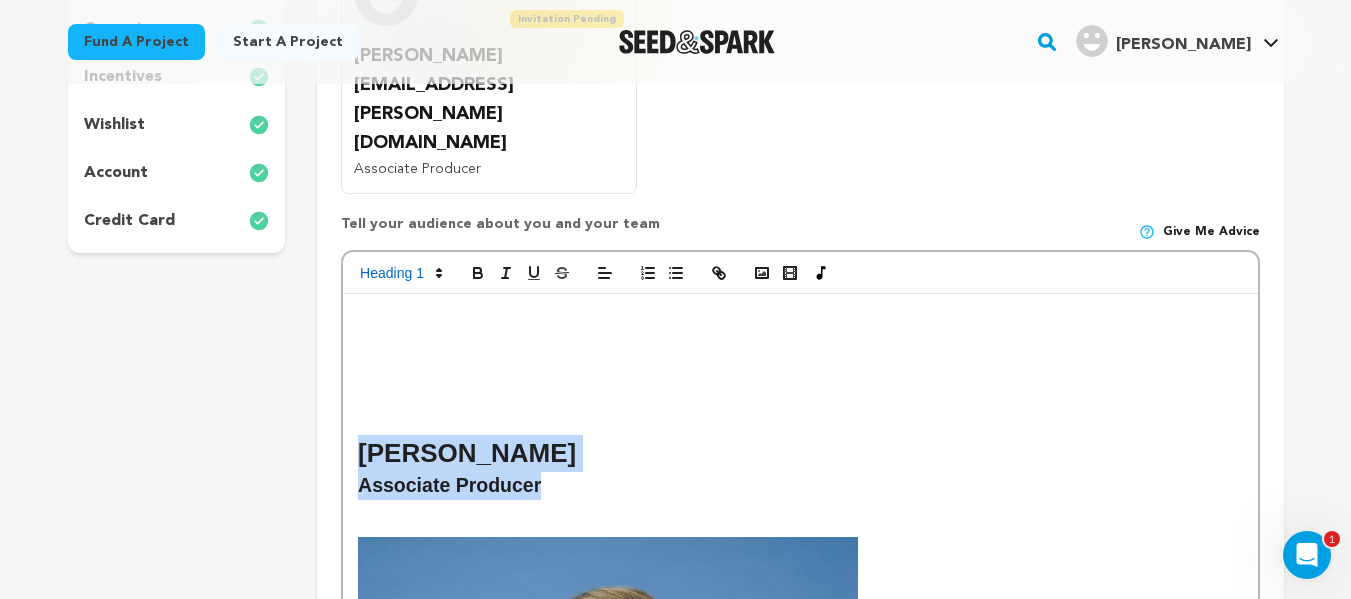 drag, startPoint x: 559, startPoint y: 402, endPoint x: 360, endPoint y: 365, distance: 202.41048 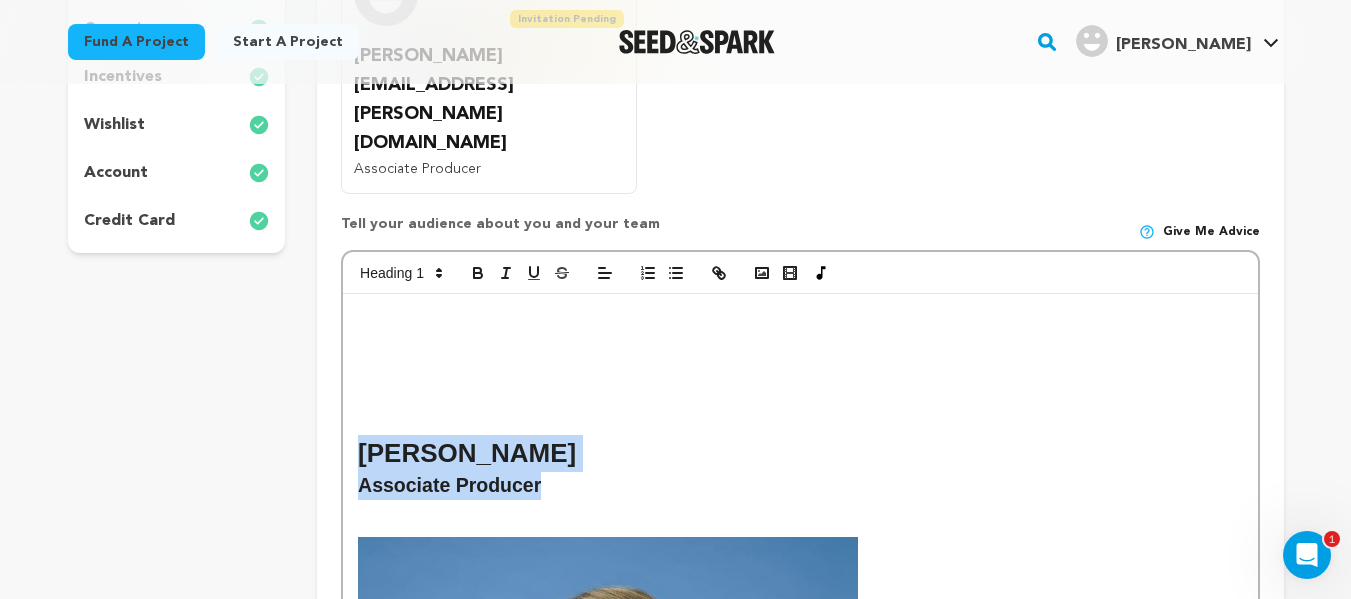 copy on "[PERSON_NAME] Associate Producer" 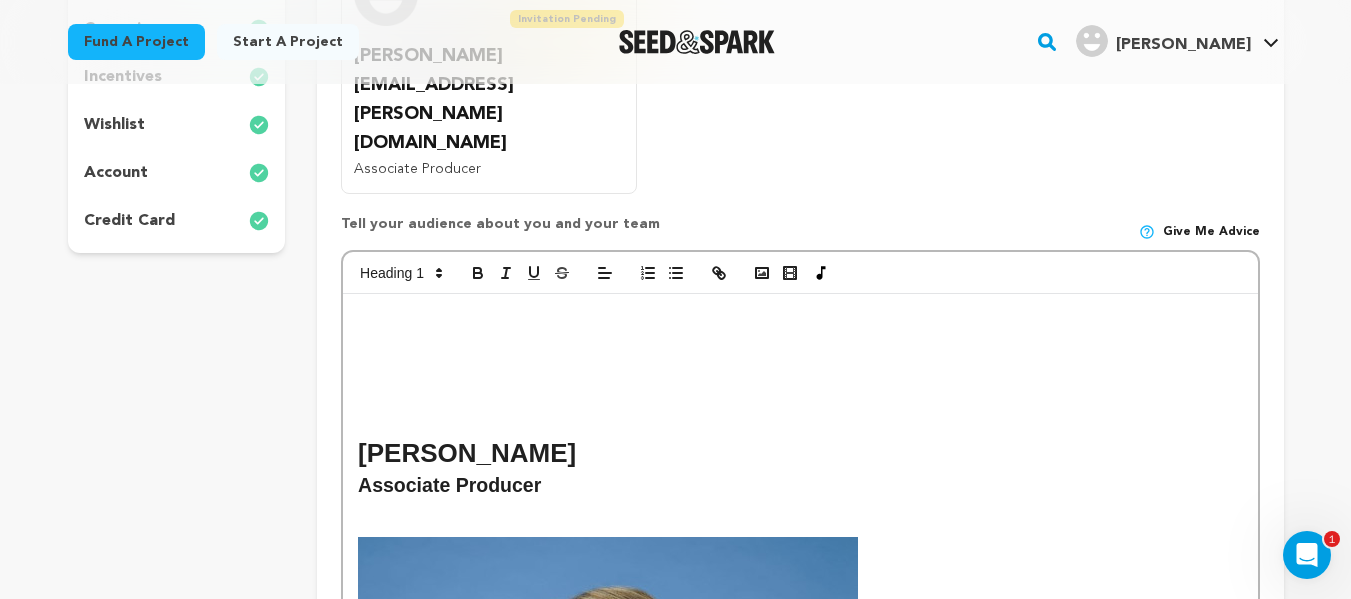 click at bounding box center (800, 343) 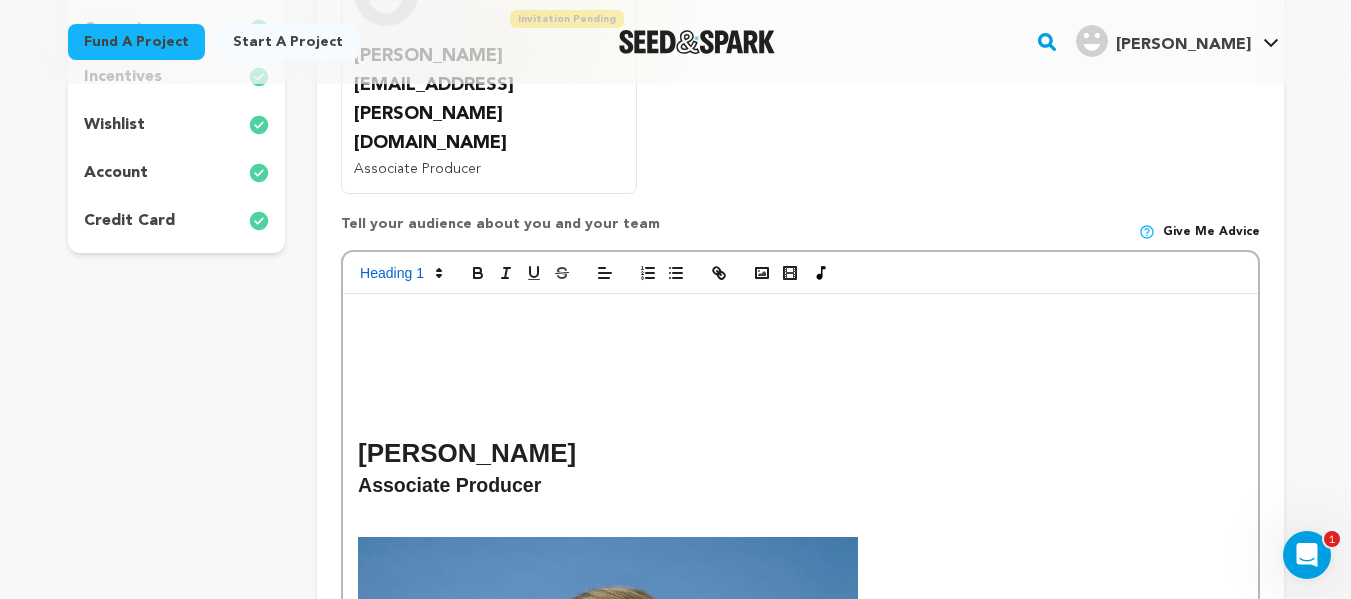 scroll, scrollTop: 436, scrollLeft: 0, axis: vertical 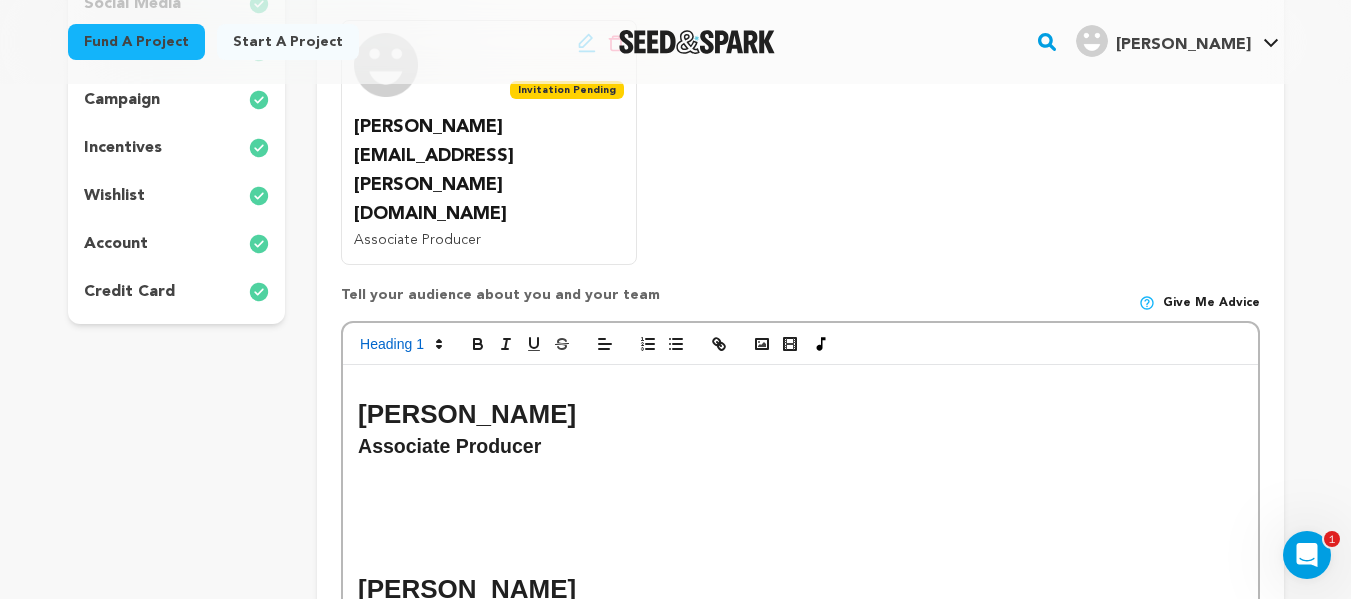 drag, startPoint x: 574, startPoint y: 331, endPoint x: 362, endPoint y: 340, distance: 212.19095 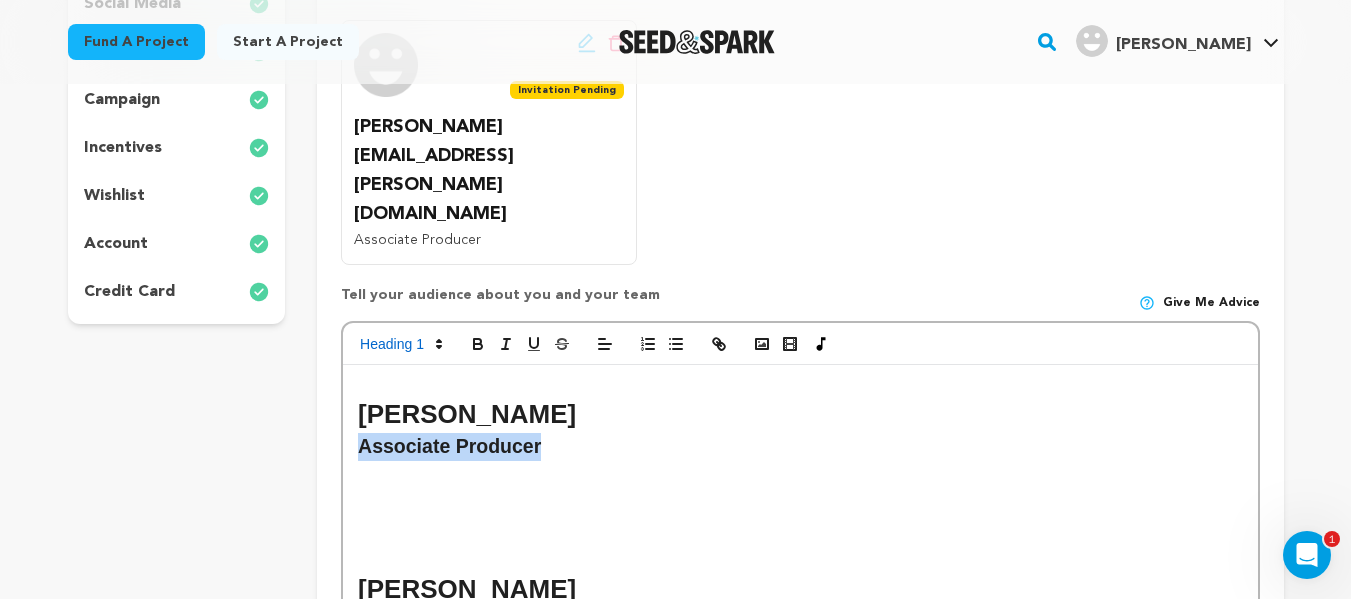 drag, startPoint x: 549, startPoint y: 361, endPoint x: 360, endPoint y: 364, distance: 189.0238 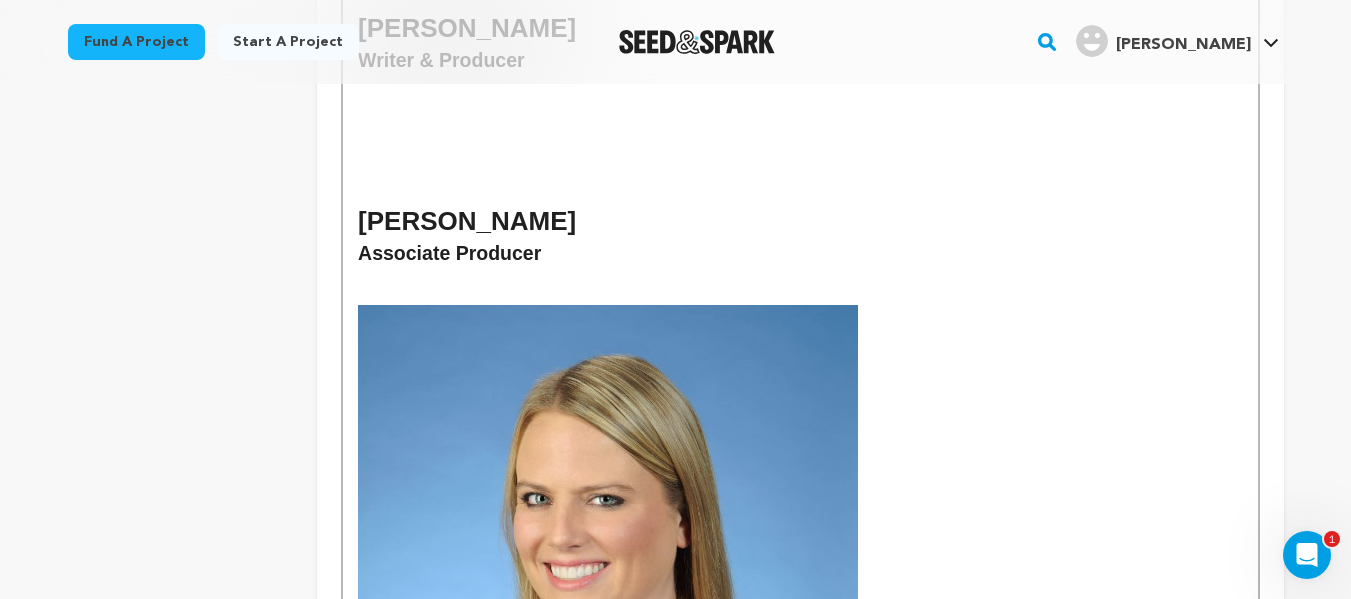 scroll, scrollTop: 829, scrollLeft: 0, axis: vertical 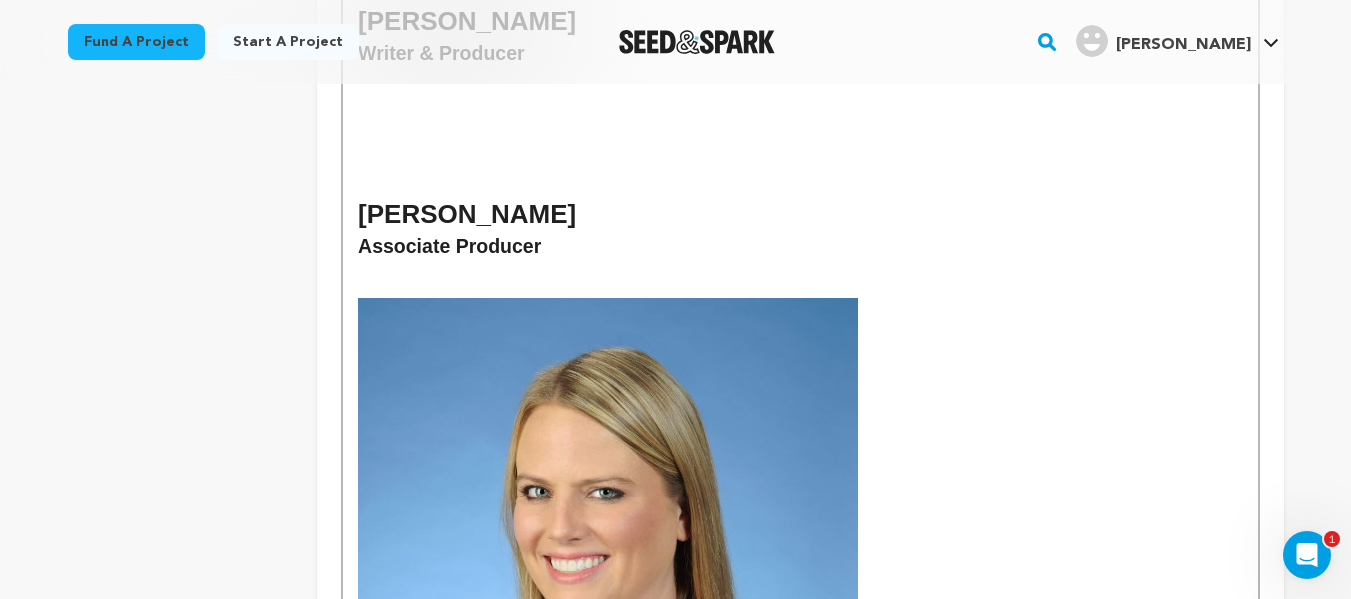 click at bounding box center (800, 288) 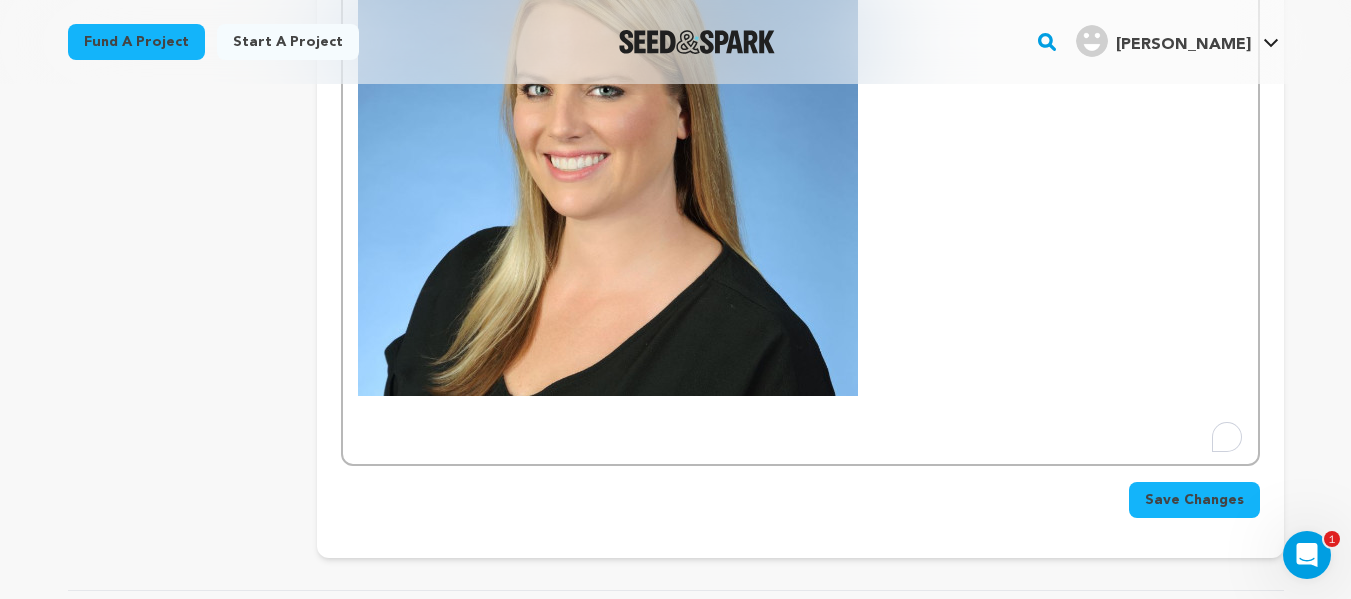 scroll, scrollTop: 1217, scrollLeft: 0, axis: vertical 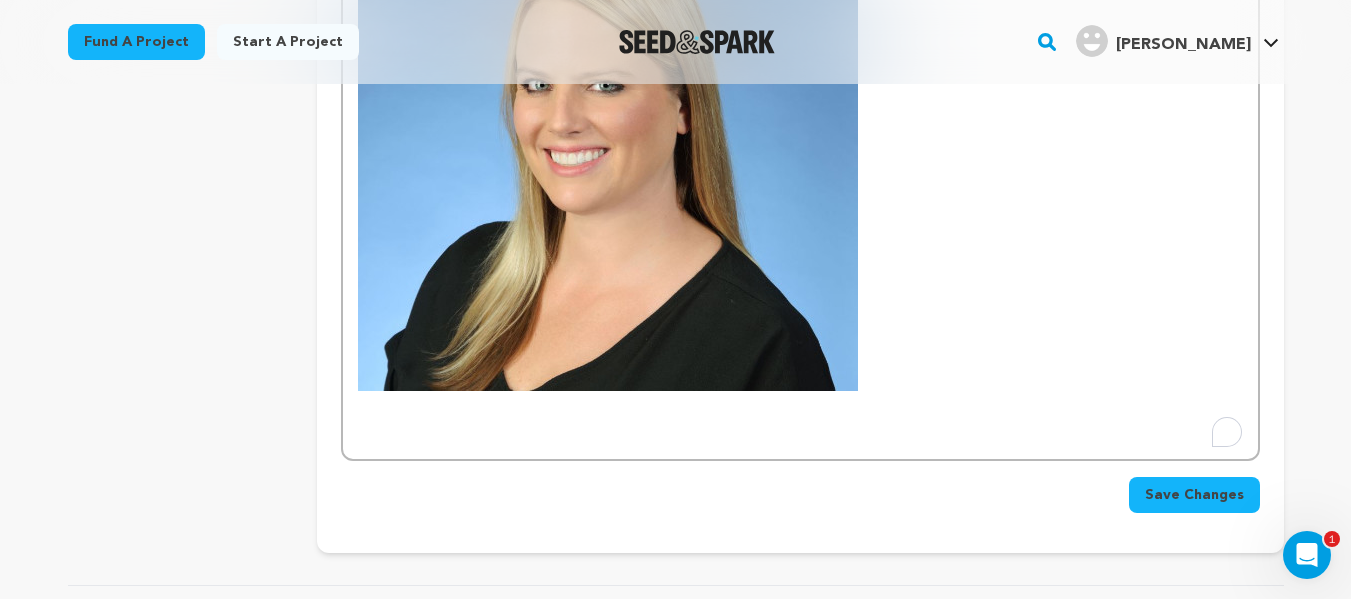 click at bounding box center (800, 419) 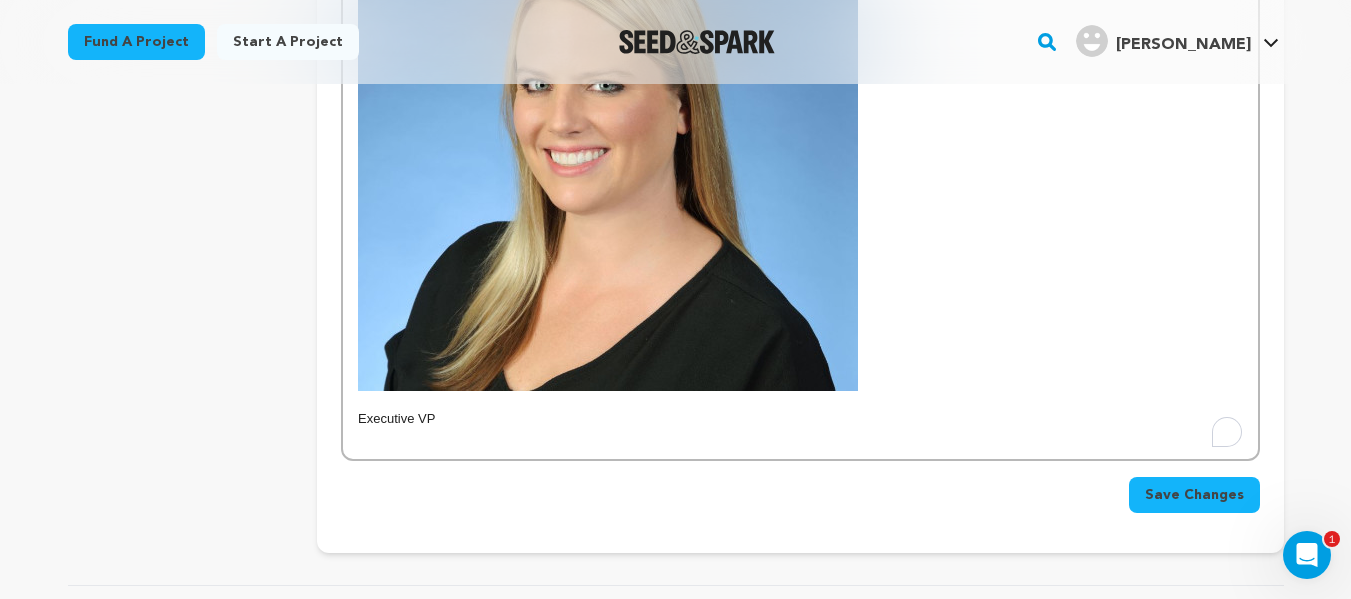 click on "Executive VP" at bounding box center [800, 419] 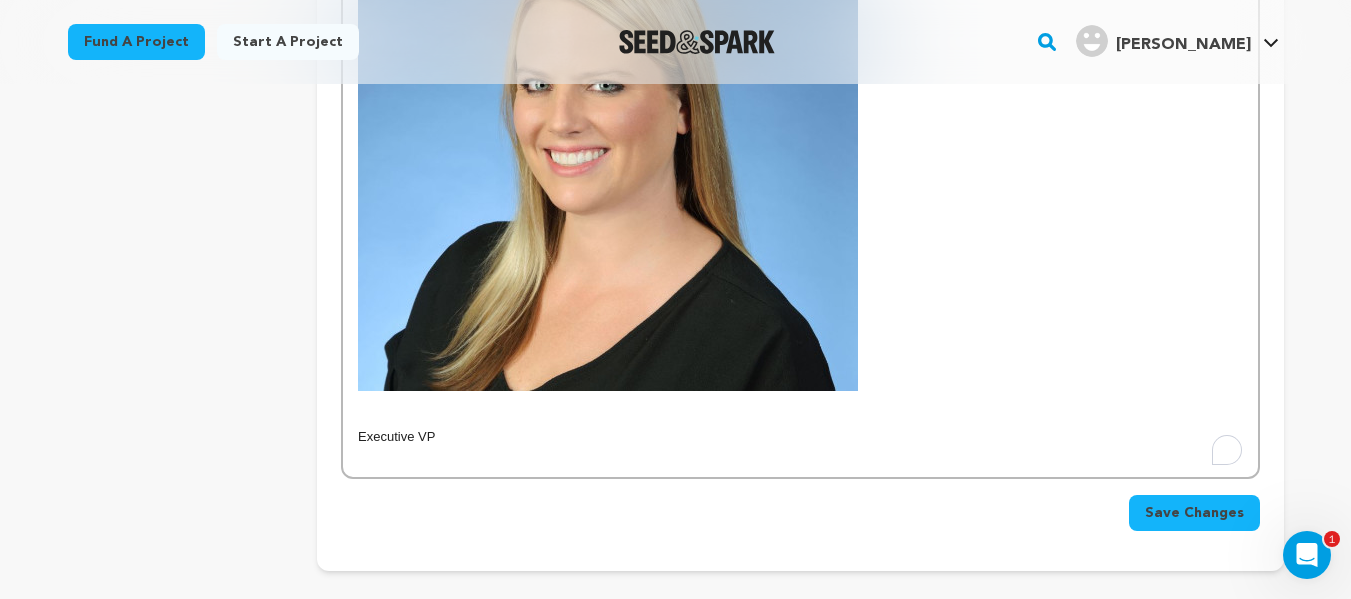 click at bounding box center (800, 419) 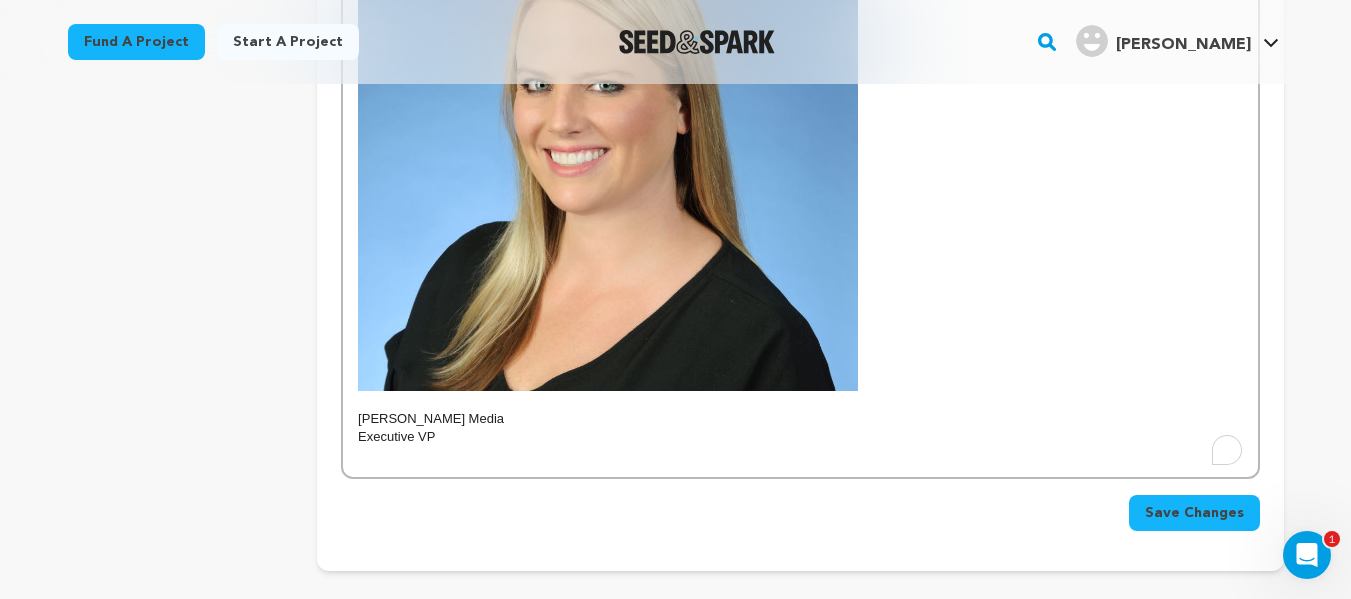 click on "Executive VP" at bounding box center (800, 437) 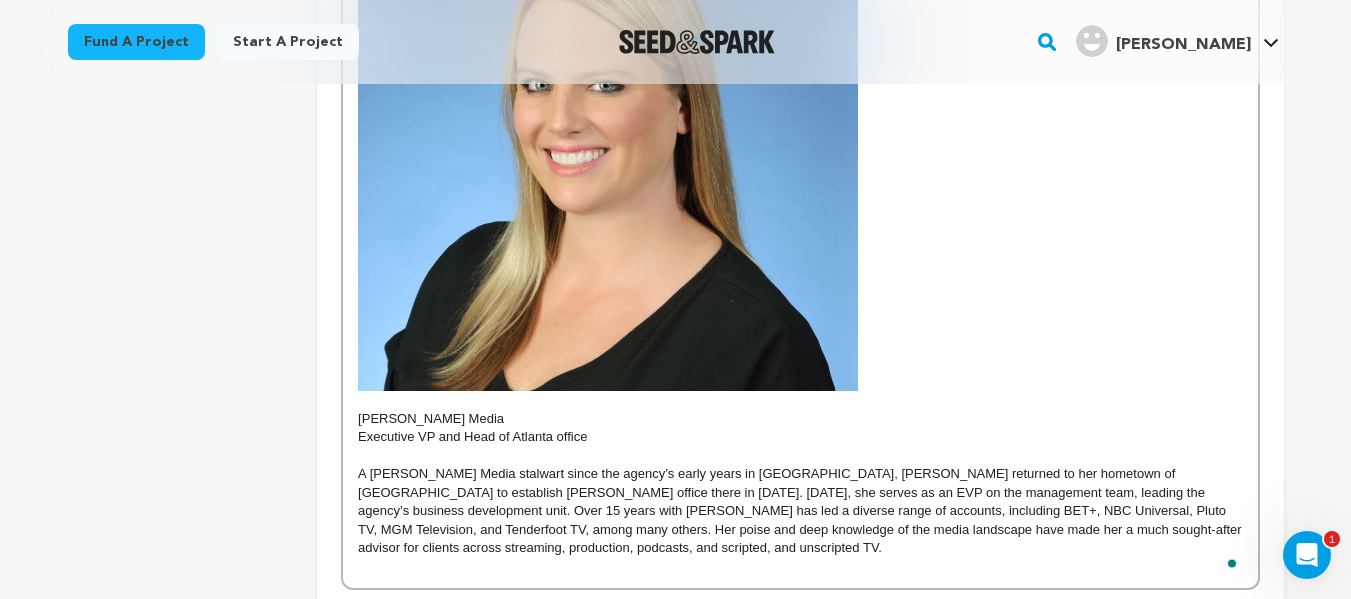 scroll, scrollTop: 436, scrollLeft: 0, axis: vertical 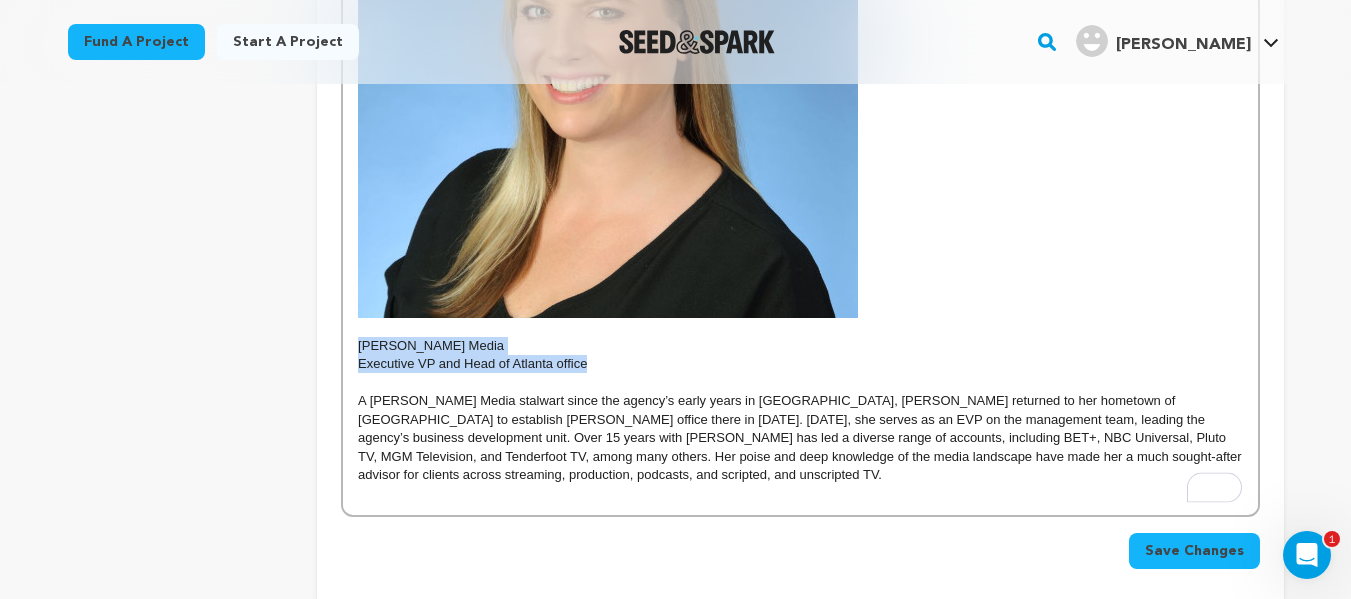 drag, startPoint x: 603, startPoint y: 282, endPoint x: 356, endPoint y: 262, distance: 247.8084 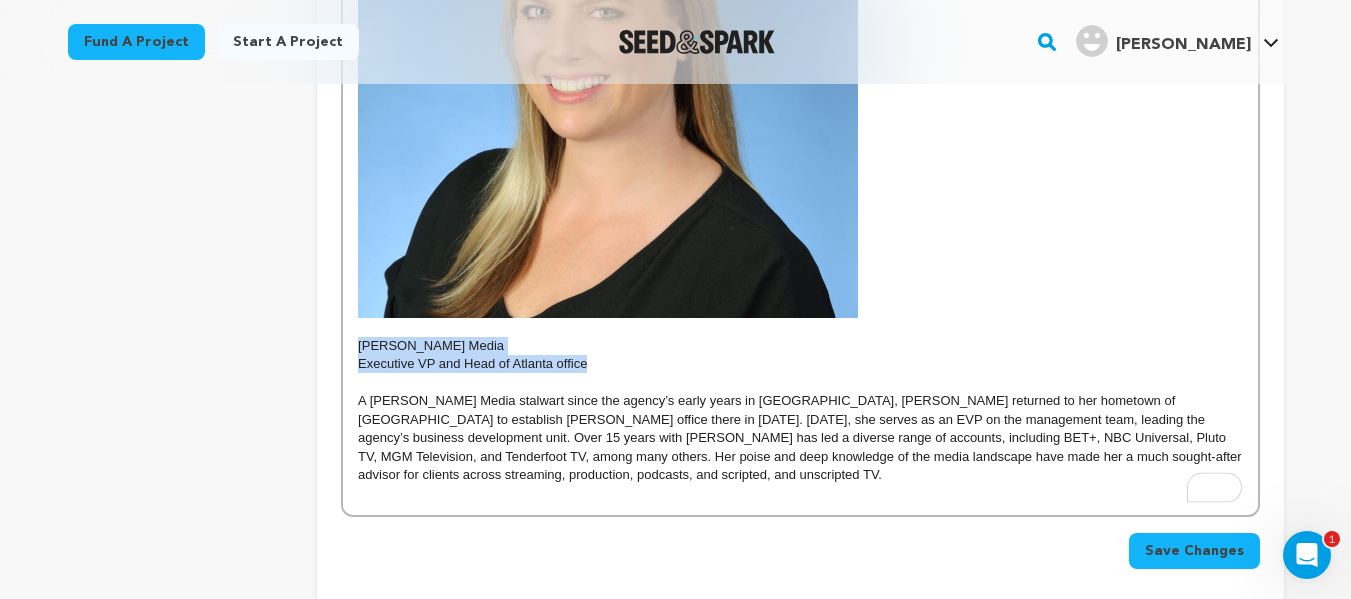 click on "[PERSON_NAME] Writer & Producer  [PERSON_NAME] Associate Producer [PERSON_NAME] Media Executive VP and Head of Atlanta office A [PERSON_NAME] Media stalwart since the agency’s early years in [GEOGRAPHIC_DATA], [PERSON_NAME] returned to her hometown of [GEOGRAPHIC_DATA] to establish [PERSON_NAME] office there in [DATE]. [DATE], she serves as an EVP on the management team, leading the agency’s business development unit. Over 15 years with [PERSON_NAME] has led a diverse range of accounts, including BET+, NBC Universal, Pluto TV, MGM Television, and Tenderfoot TV, among many others. Her poise and deep knowledge of the media landscape have made her a much sought-after advisor for clients across streaming, production, podcasts, and scripted, and unscripted TV." at bounding box center [800, 13] 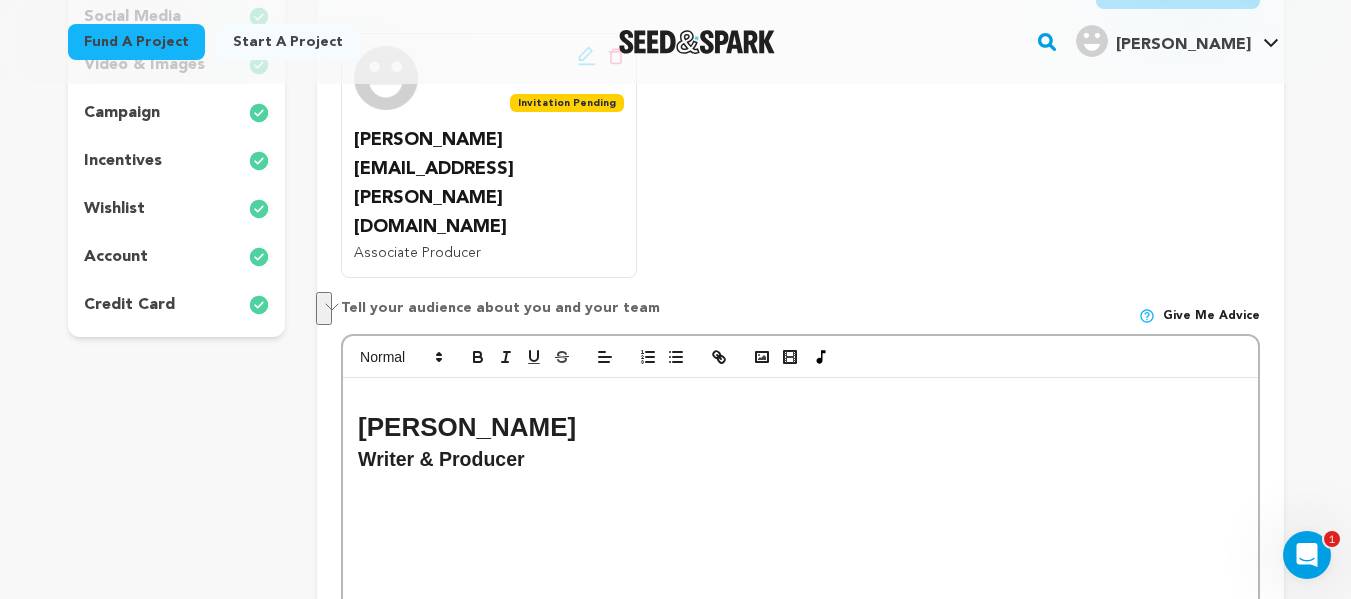 scroll, scrollTop: 422, scrollLeft: 0, axis: vertical 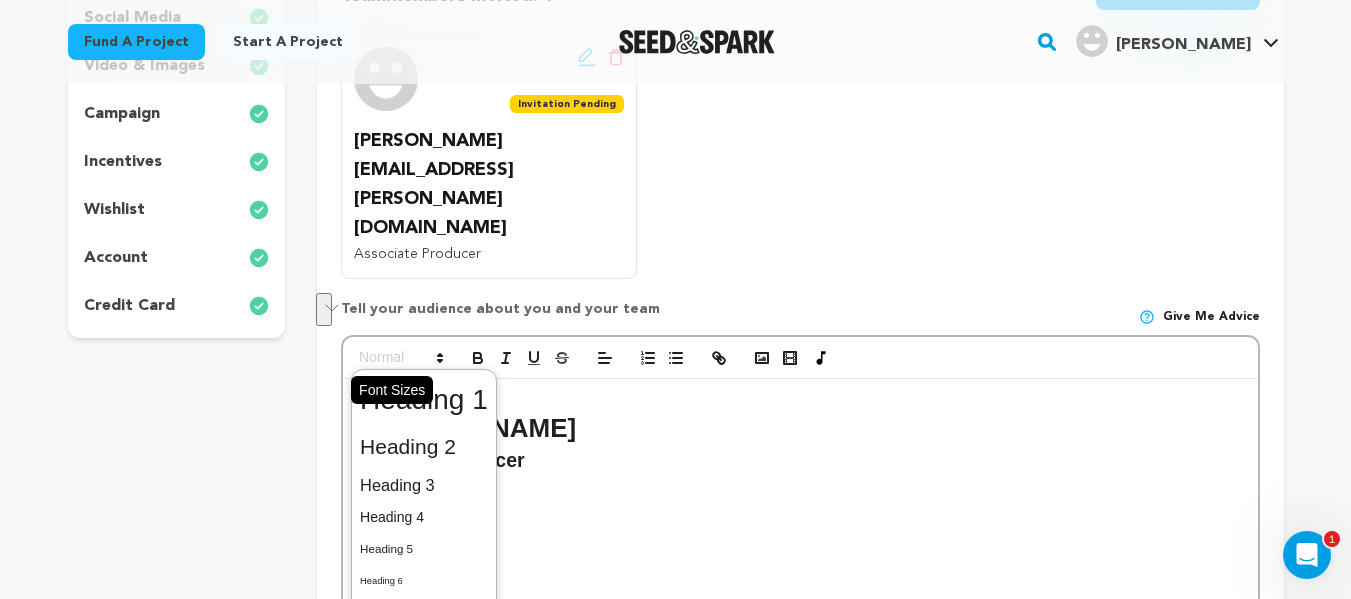 click at bounding box center (400, 358) 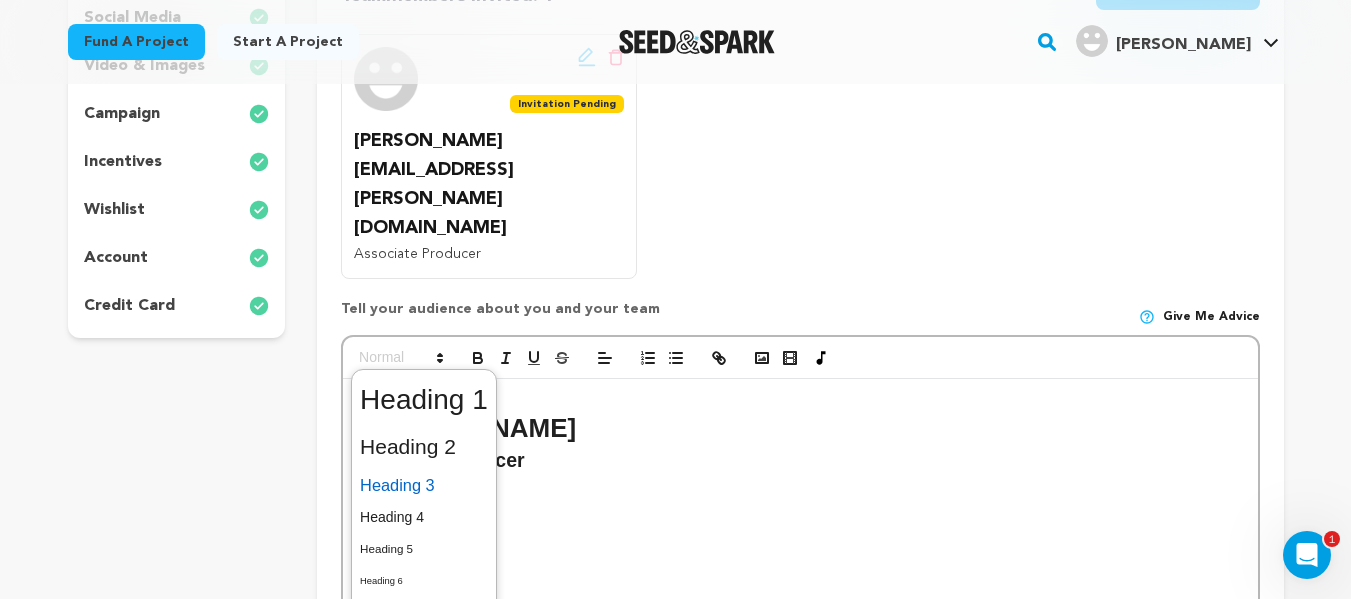 click at bounding box center [424, 485] 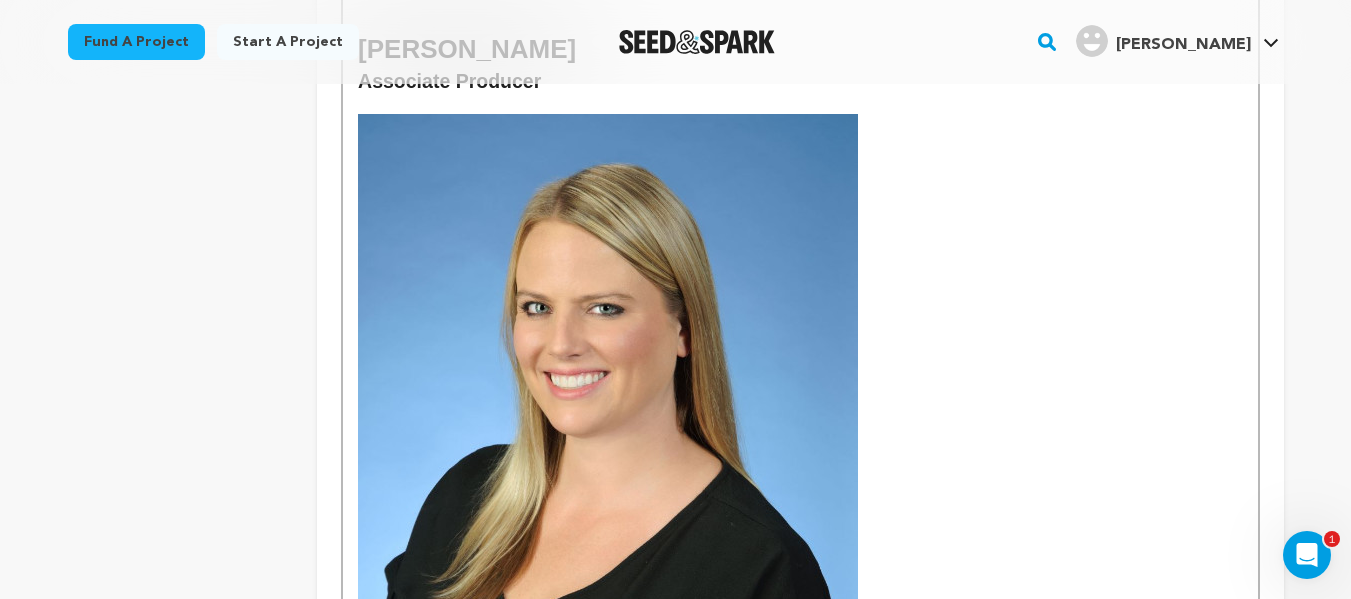 scroll, scrollTop: 1181, scrollLeft: 0, axis: vertical 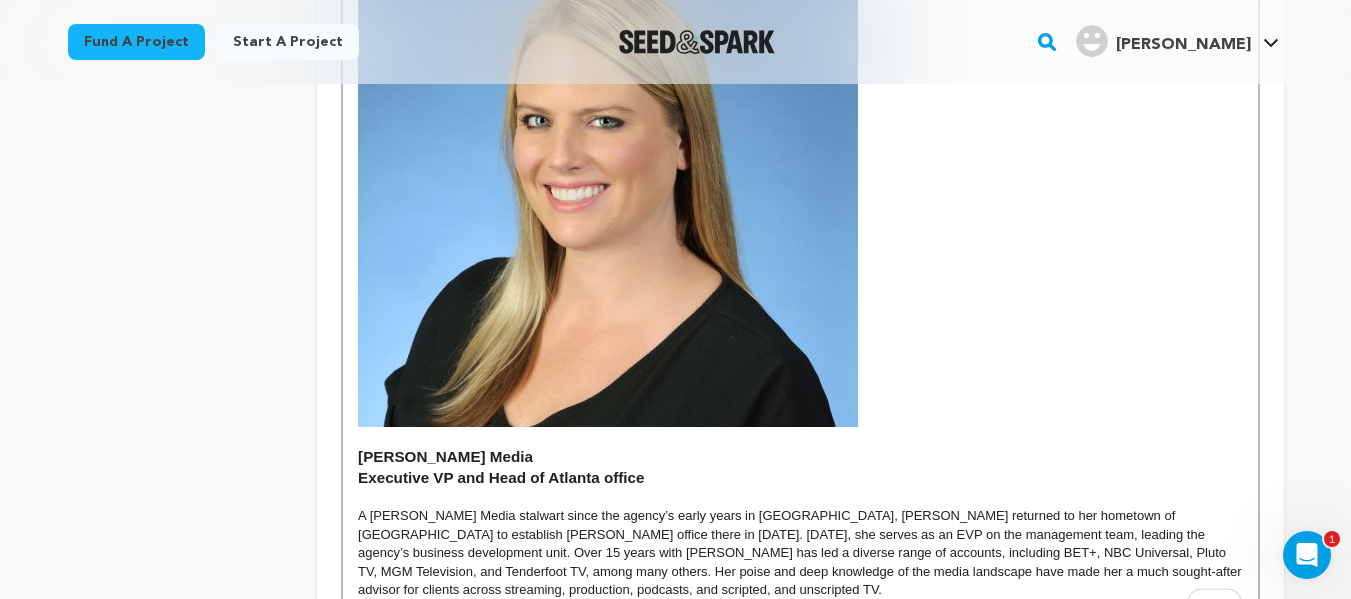 click on "A [PERSON_NAME] Media stalwart since the agency’s early years in [GEOGRAPHIC_DATA], [PERSON_NAME] returned to her hometown of [GEOGRAPHIC_DATA] to establish [PERSON_NAME] office there in [DATE]. [DATE], she serves as an EVP on the management team, leading the agency’s business development unit. Over 15 years with [PERSON_NAME] has led a diverse range of accounts, including BET+, NBC Universal, Pluto TV, MGM Television, and Tenderfoot TV, among many others. Her poise and deep knowledge of the media landscape have made her a much sought-after advisor for clients across streaming, production, podcasts, and scripted, and unscripted TV." at bounding box center [800, 553] 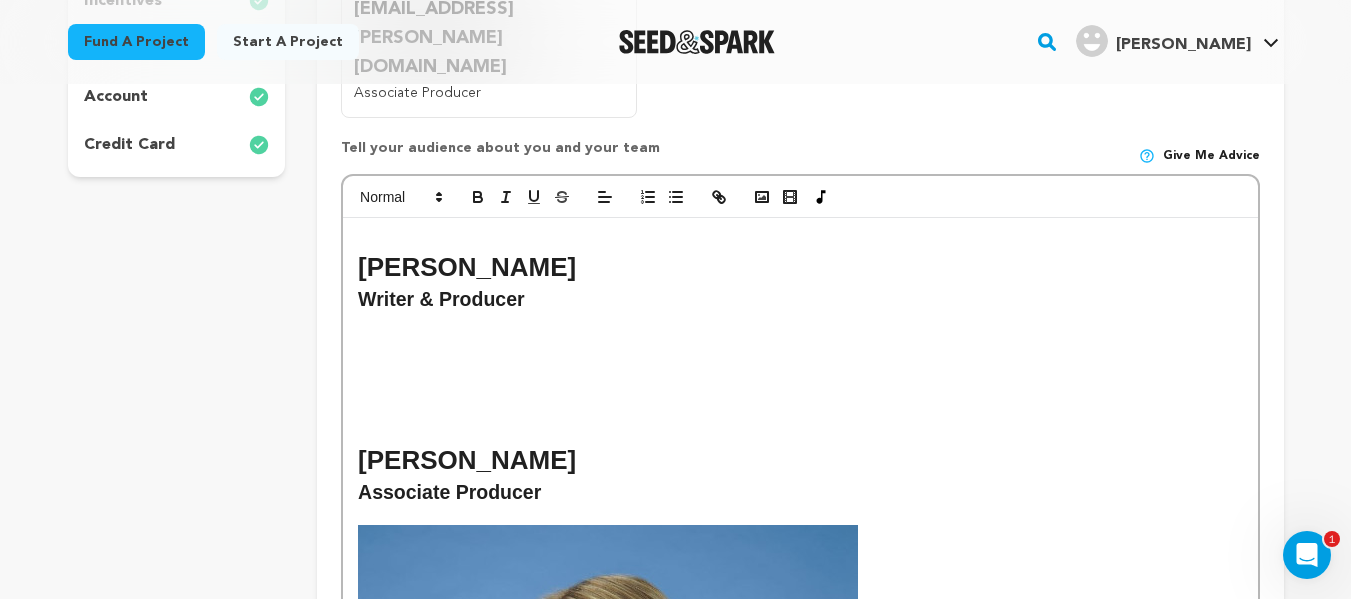 scroll, scrollTop: 584, scrollLeft: 0, axis: vertical 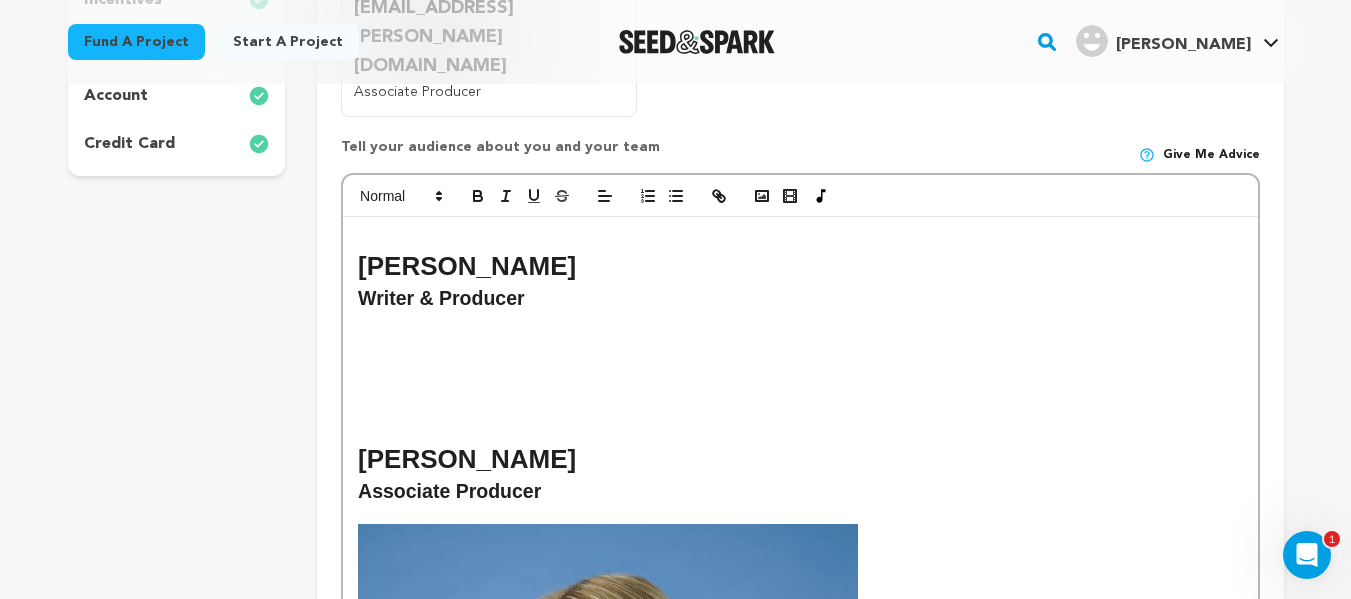 click at bounding box center (800, 349) 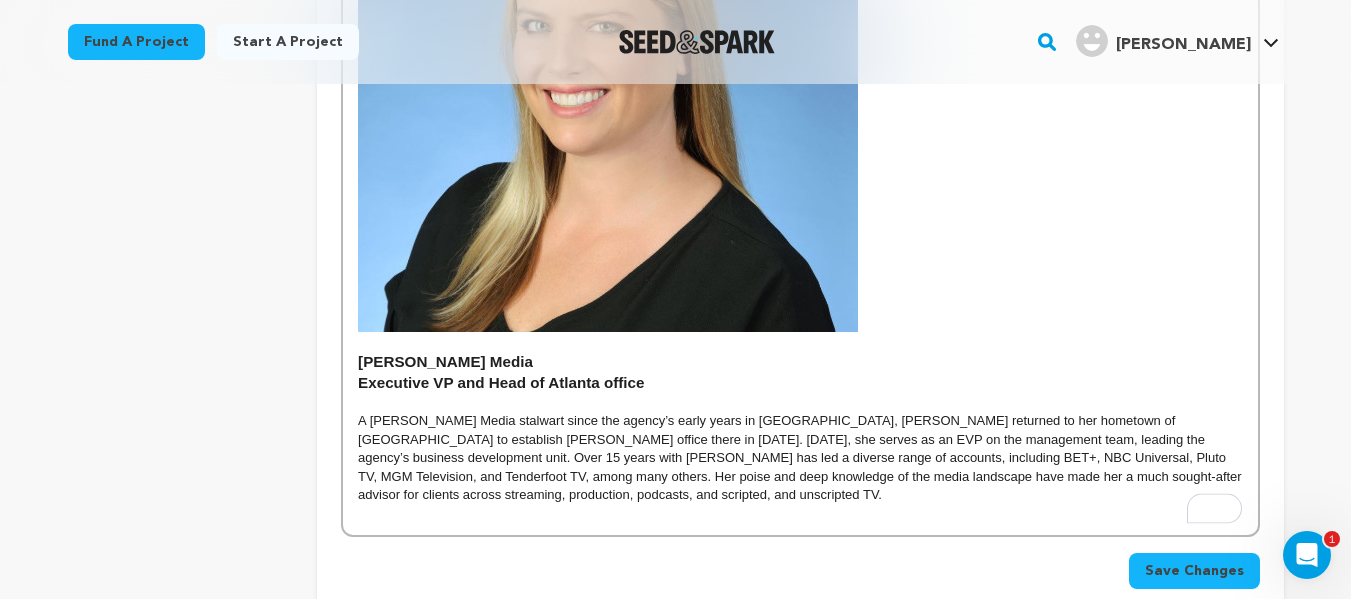 scroll, scrollTop: 1280, scrollLeft: 0, axis: vertical 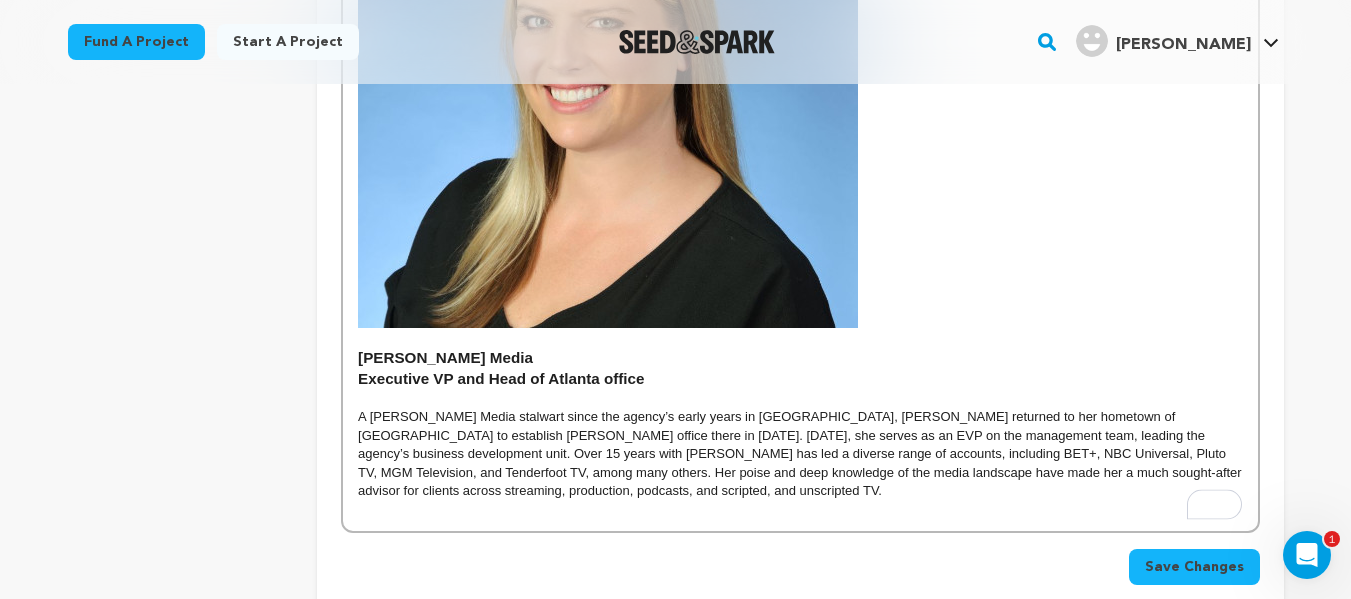 click on "Save Changes" at bounding box center [1194, 567] 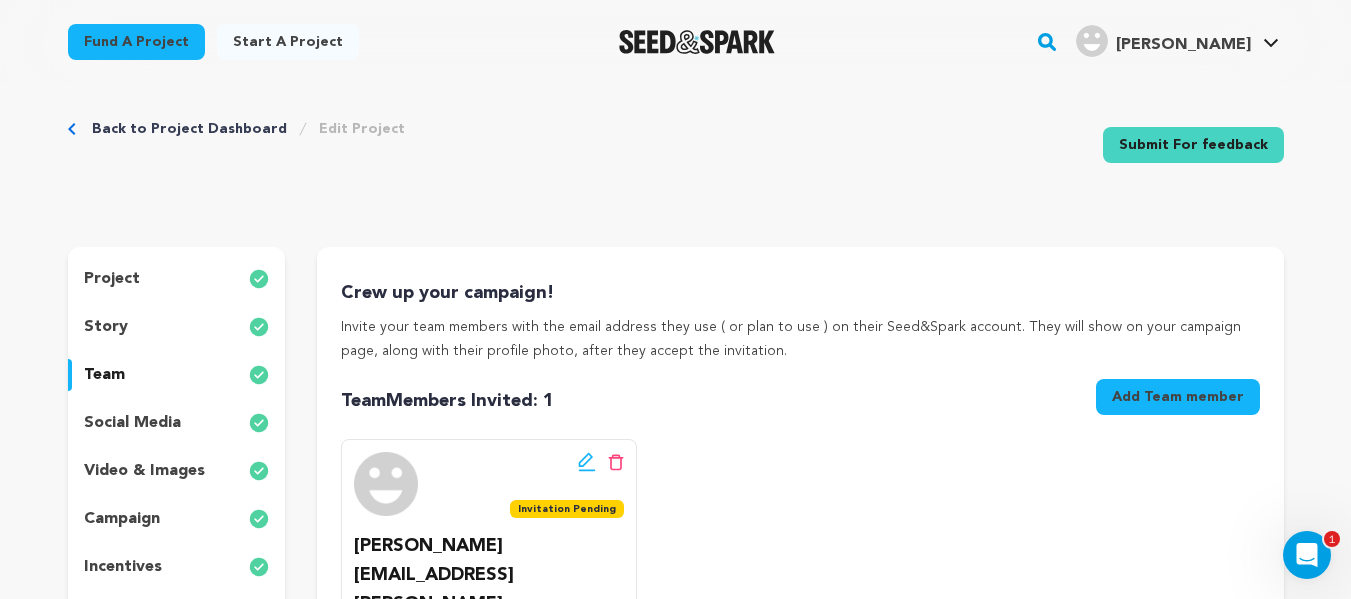 scroll, scrollTop: 0, scrollLeft: 0, axis: both 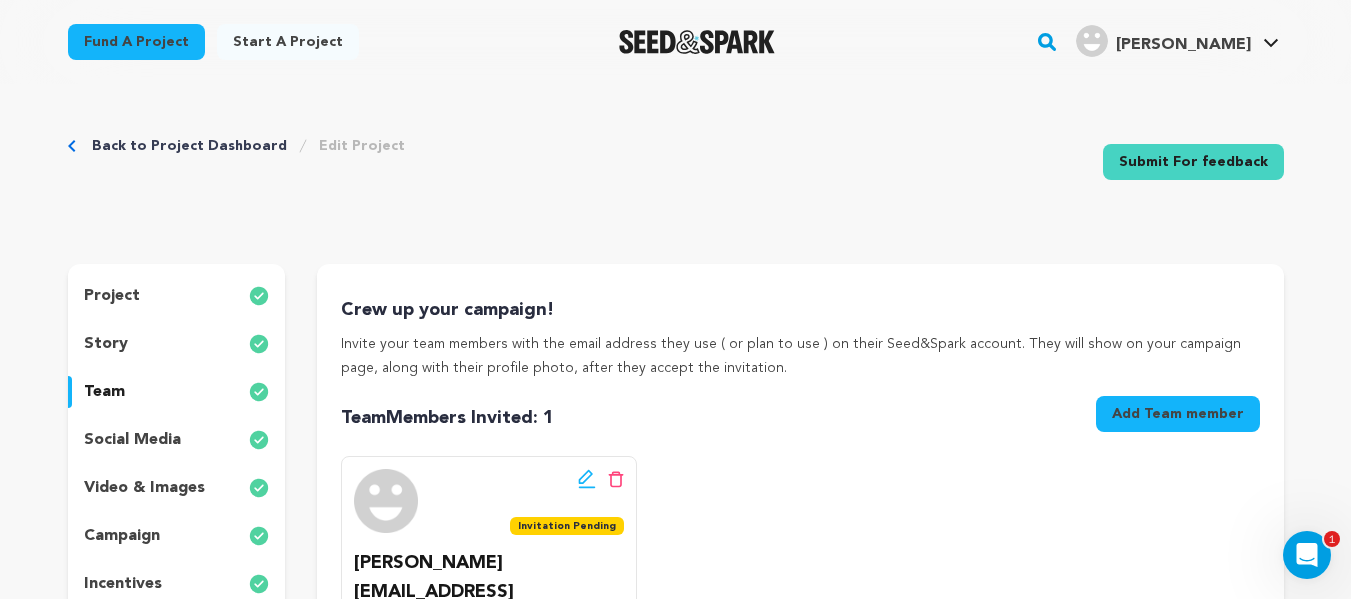 click on "story" at bounding box center [177, 344] 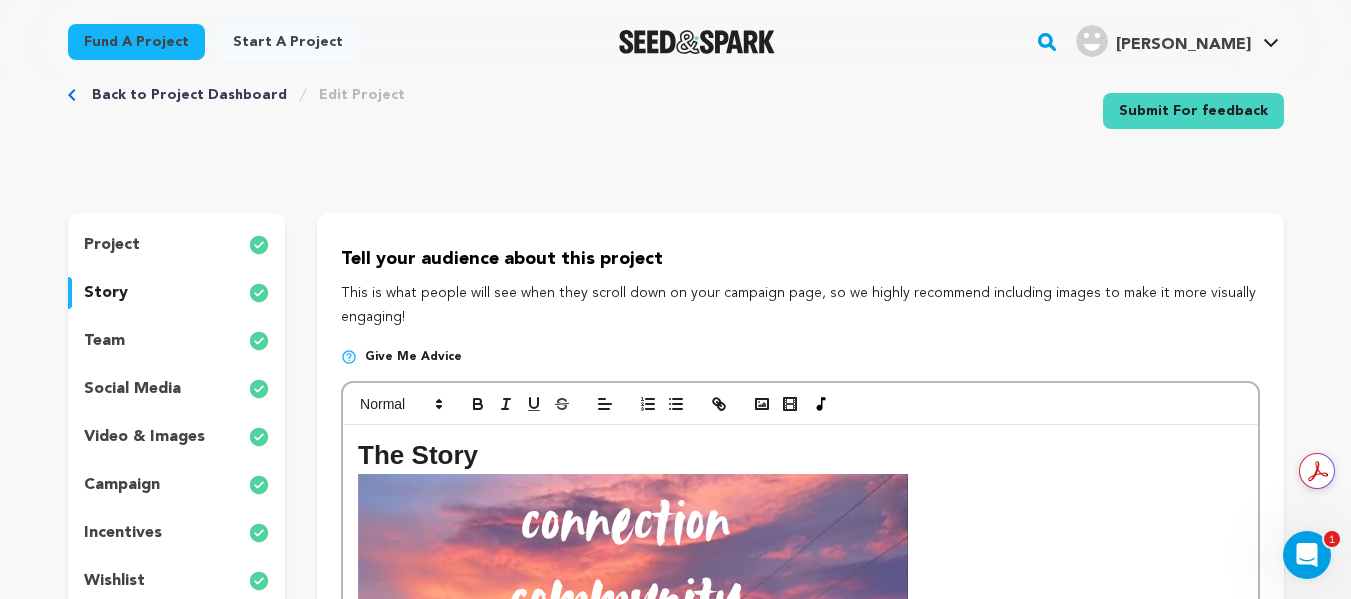 scroll, scrollTop: 49, scrollLeft: 0, axis: vertical 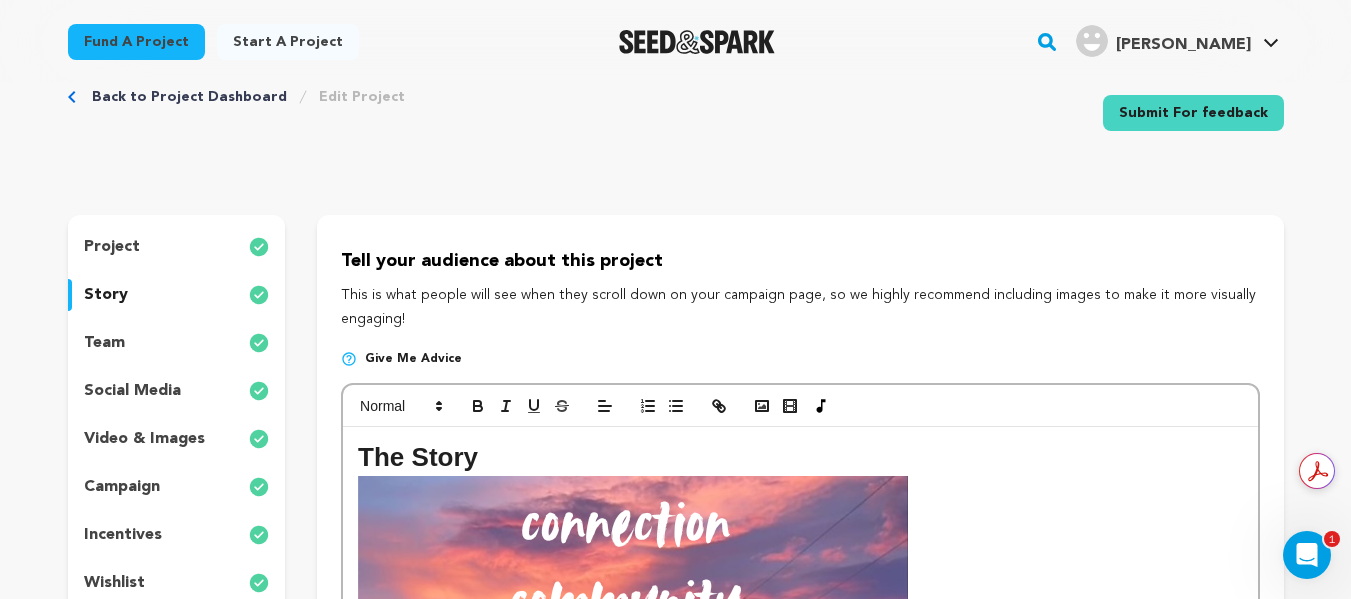 click on "team" at bounding box center [177, 343] 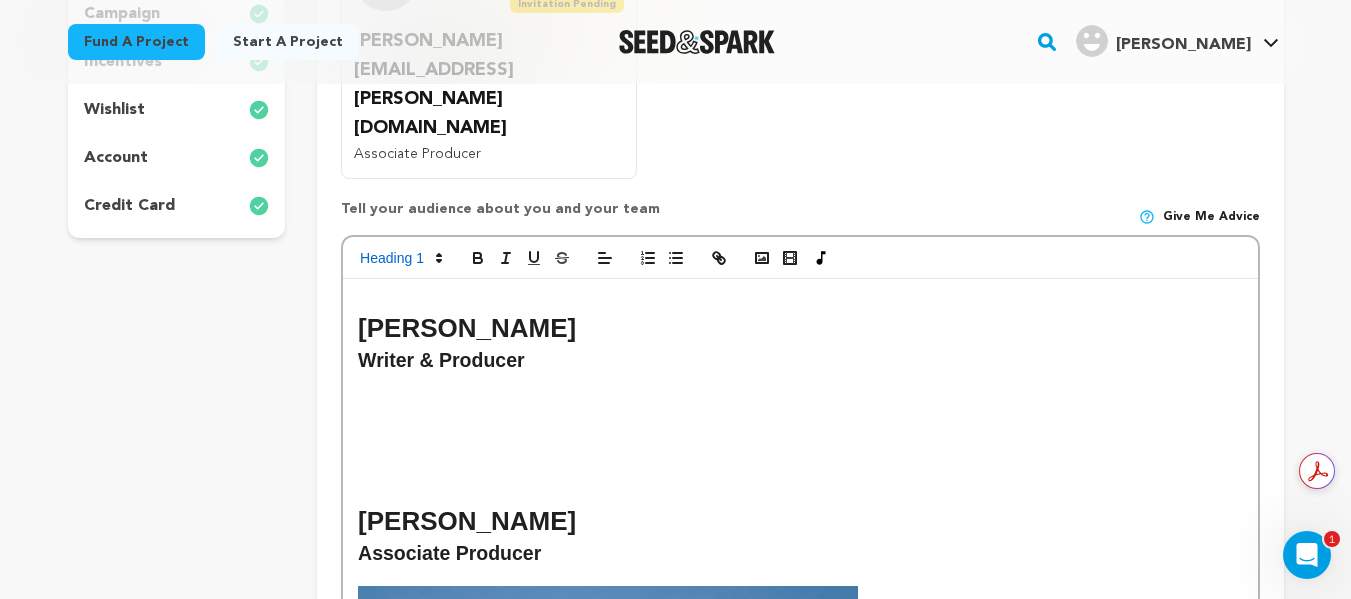 scroll, scrollTop: 521, scrollLeft: 0, axis: vertical 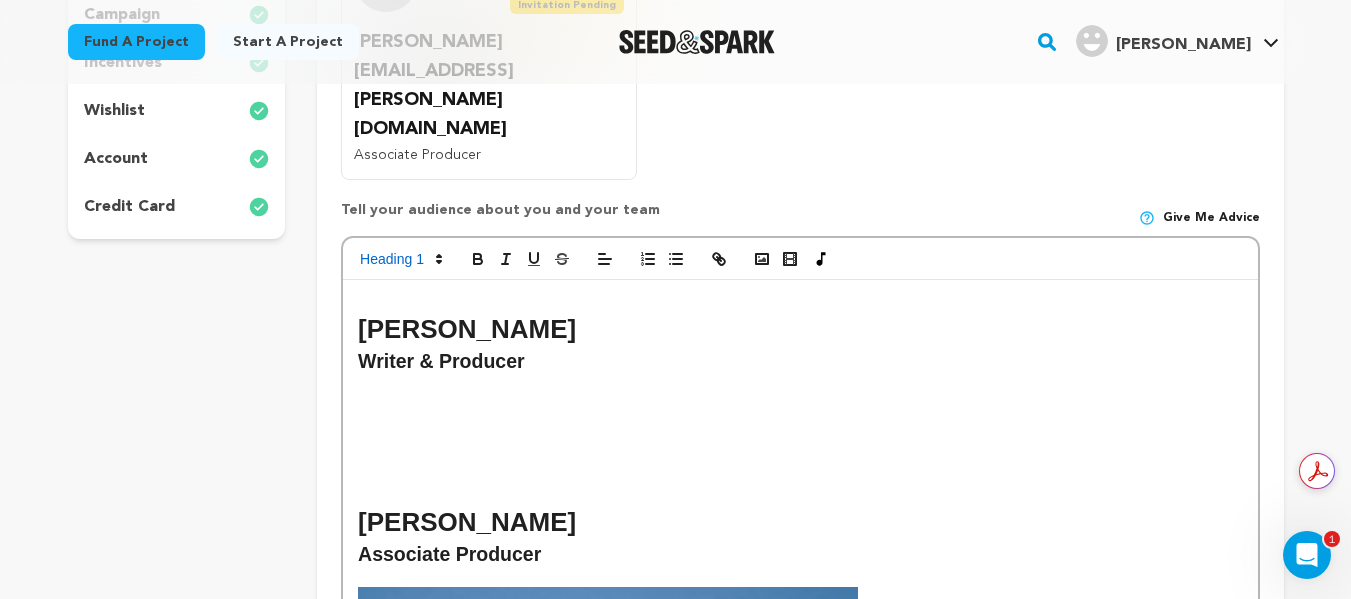 click on "Writer & Producer" at bounding box center [800, 362] 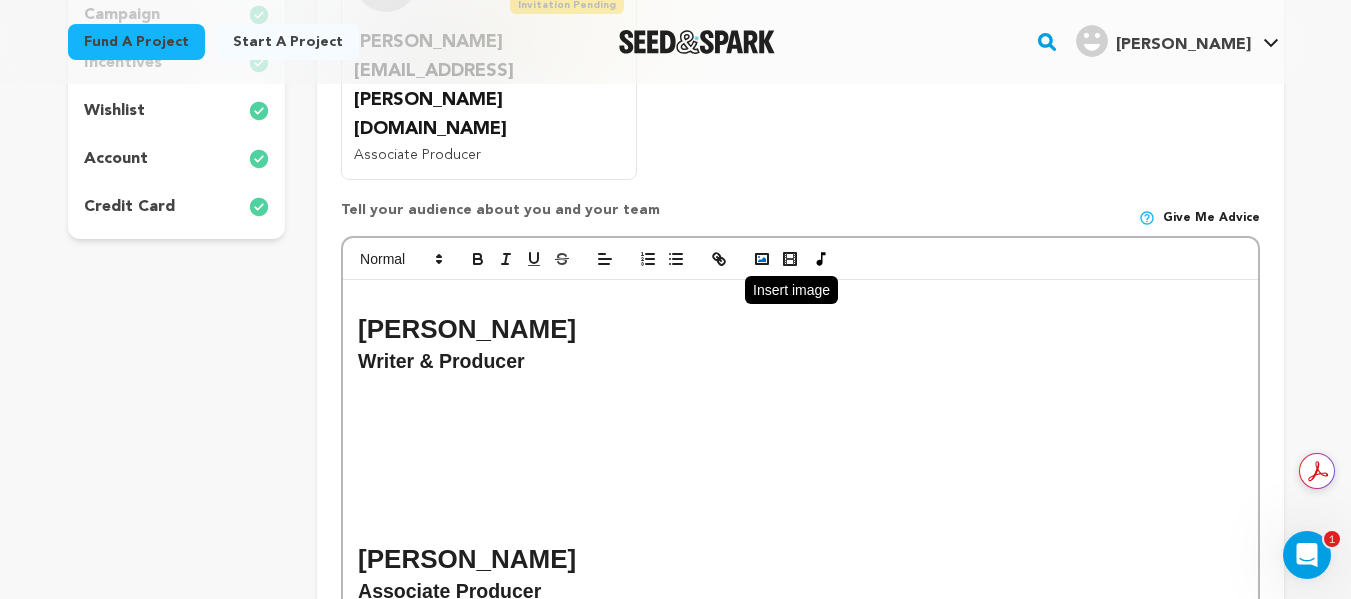click 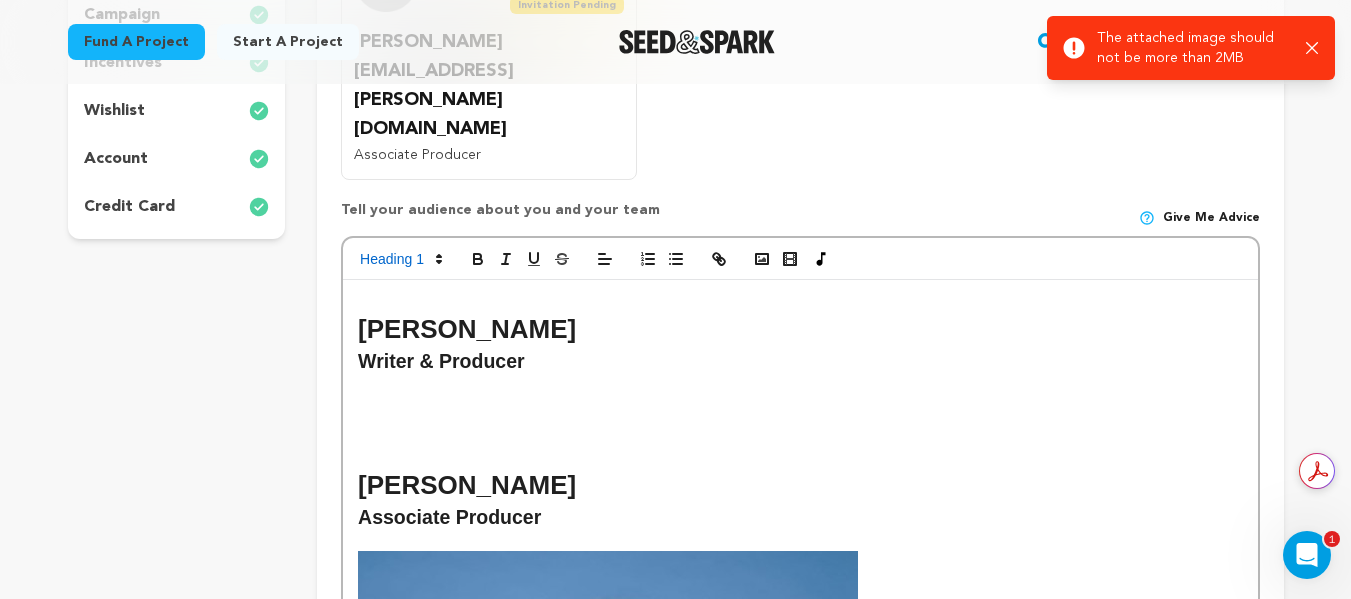 click on "Success:
Info:
Warning:
Error:
The attached image should not be more than 2MB
Close notification" at bounding box center (1191, 48) 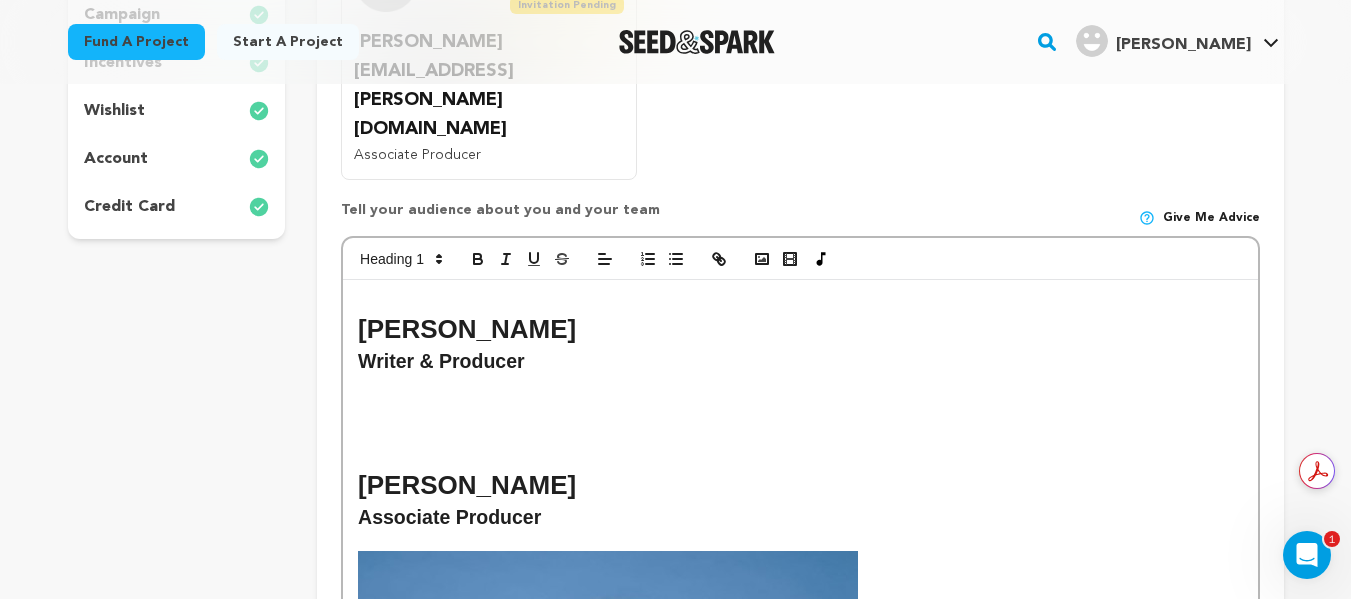 click at bounding box center (800, 412) 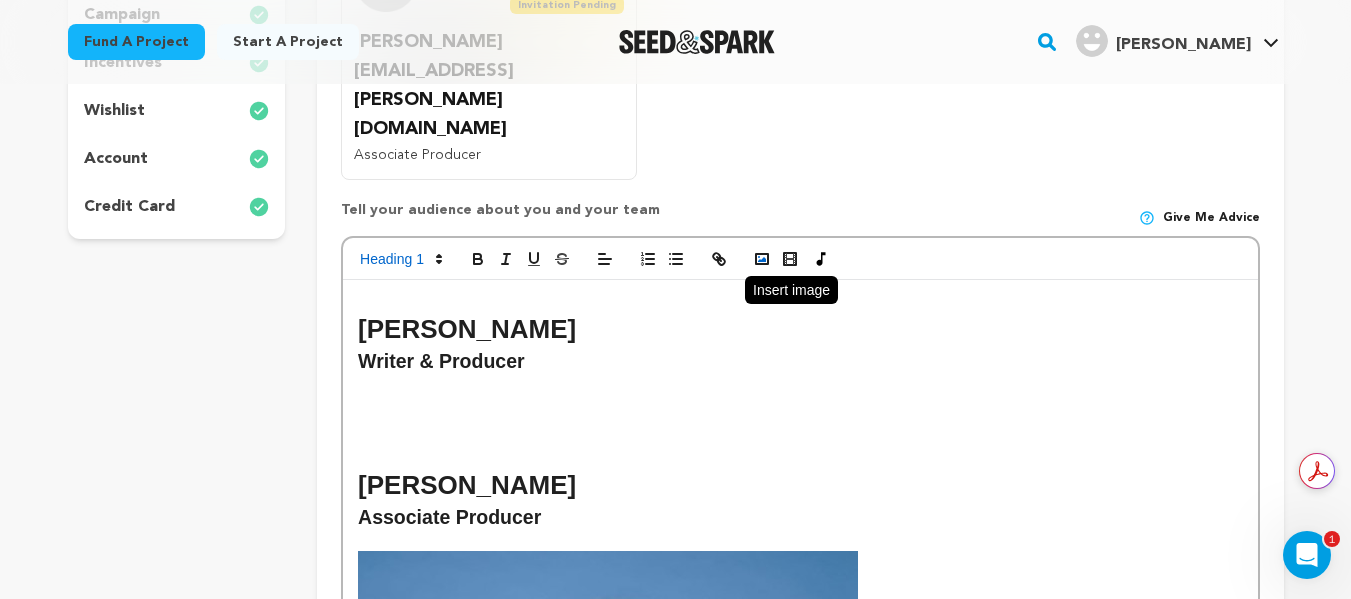 click 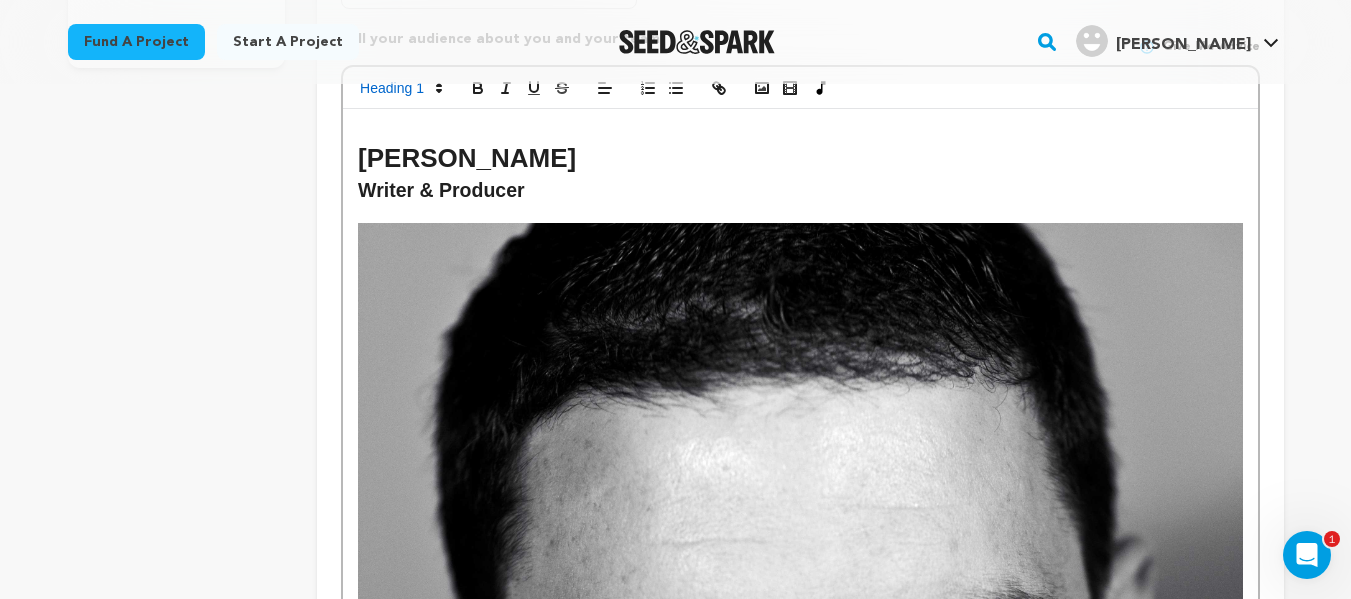 scroll, scrollTop: 691, scrollLeft: 0, axis: vertical 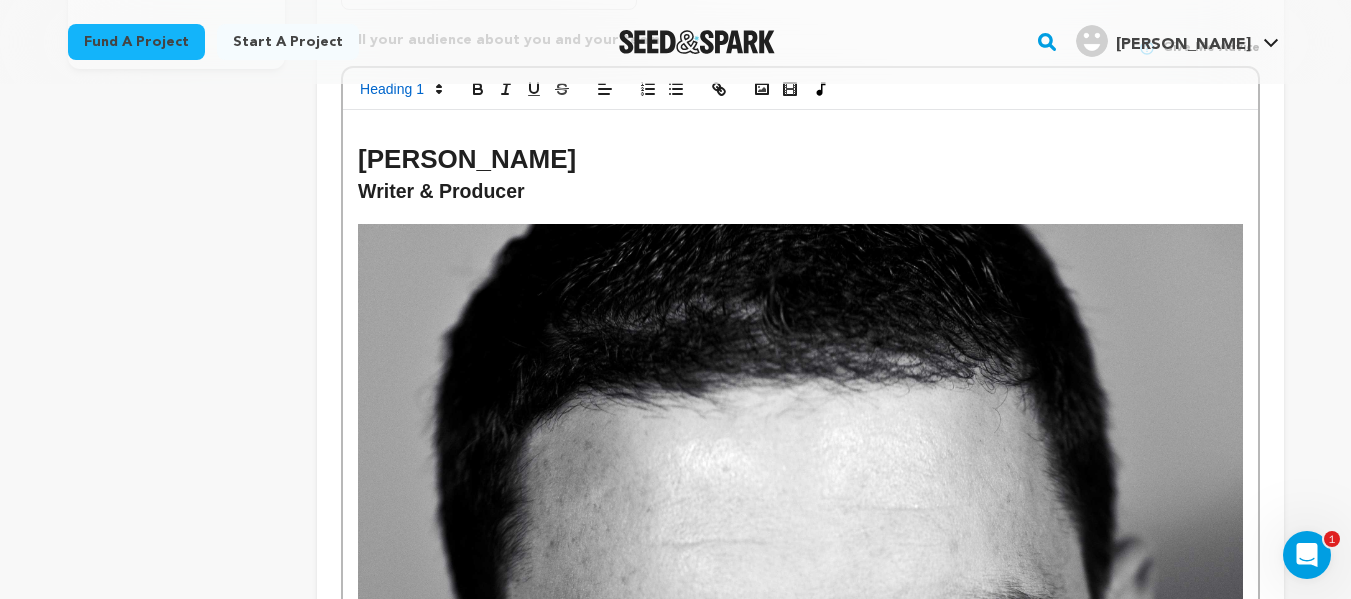 click at bounding box center (800, 887) 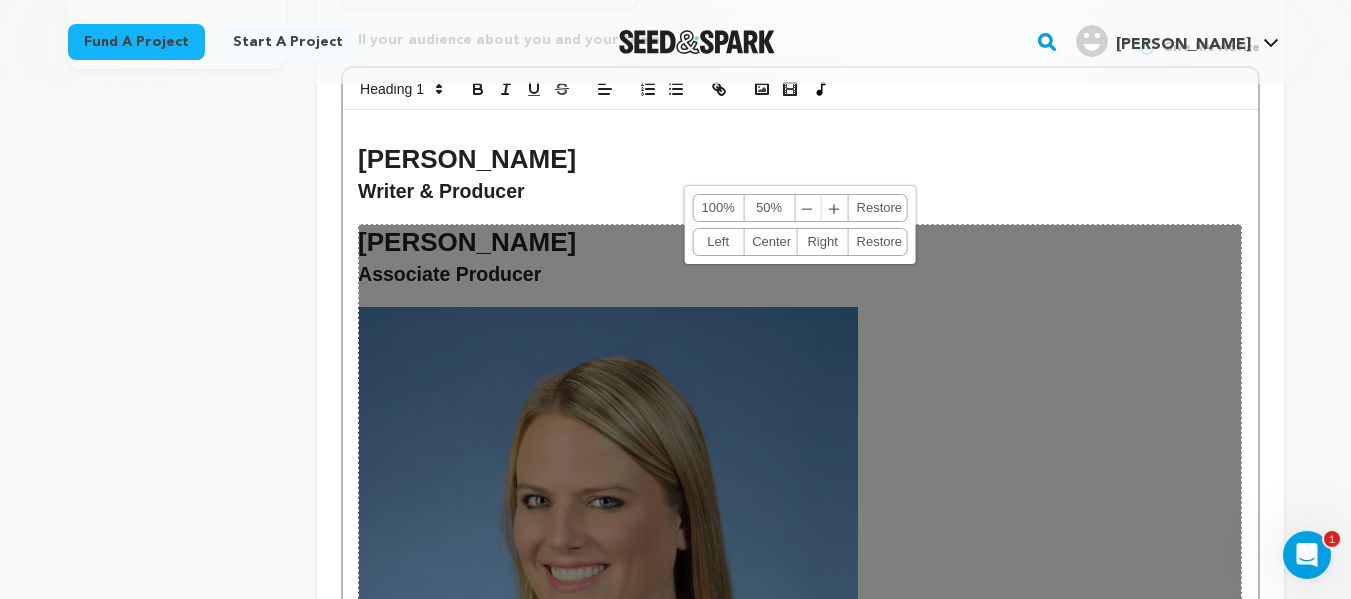 click on "884, 1327
100%
50%
﹣
﹢
[GEOGRAPHIC_DATA]
Left
Center
Right
Restore" at bounding box center (800, 887) 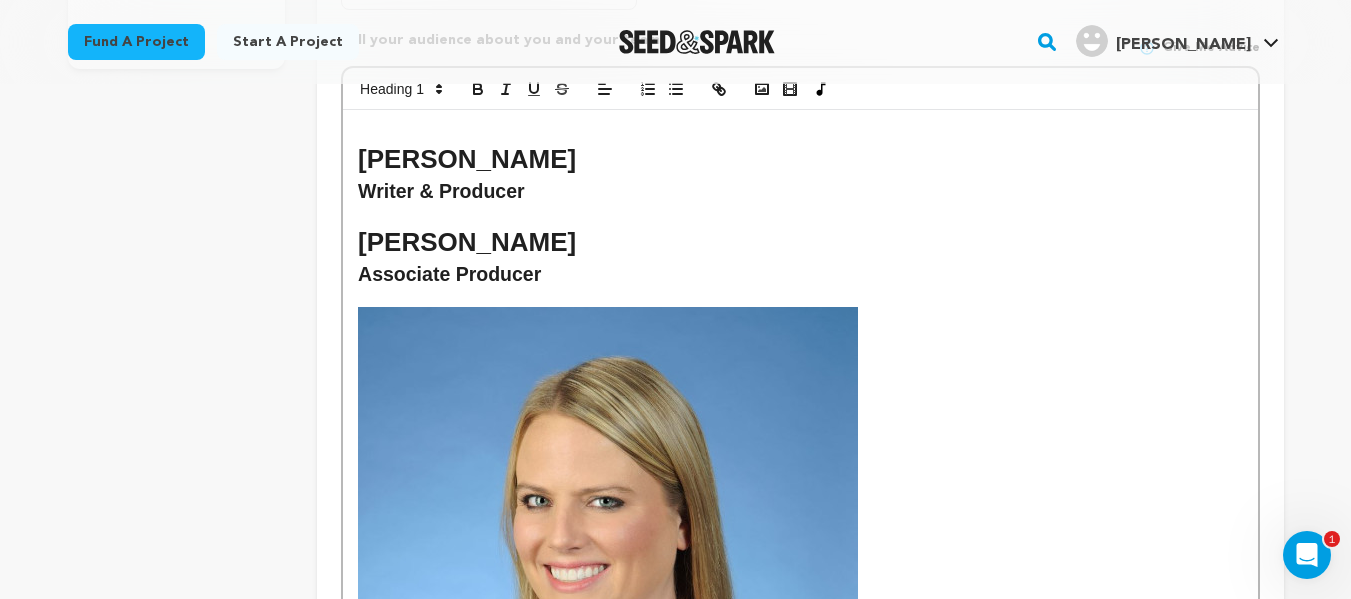 click at bounding box center [800, 214] 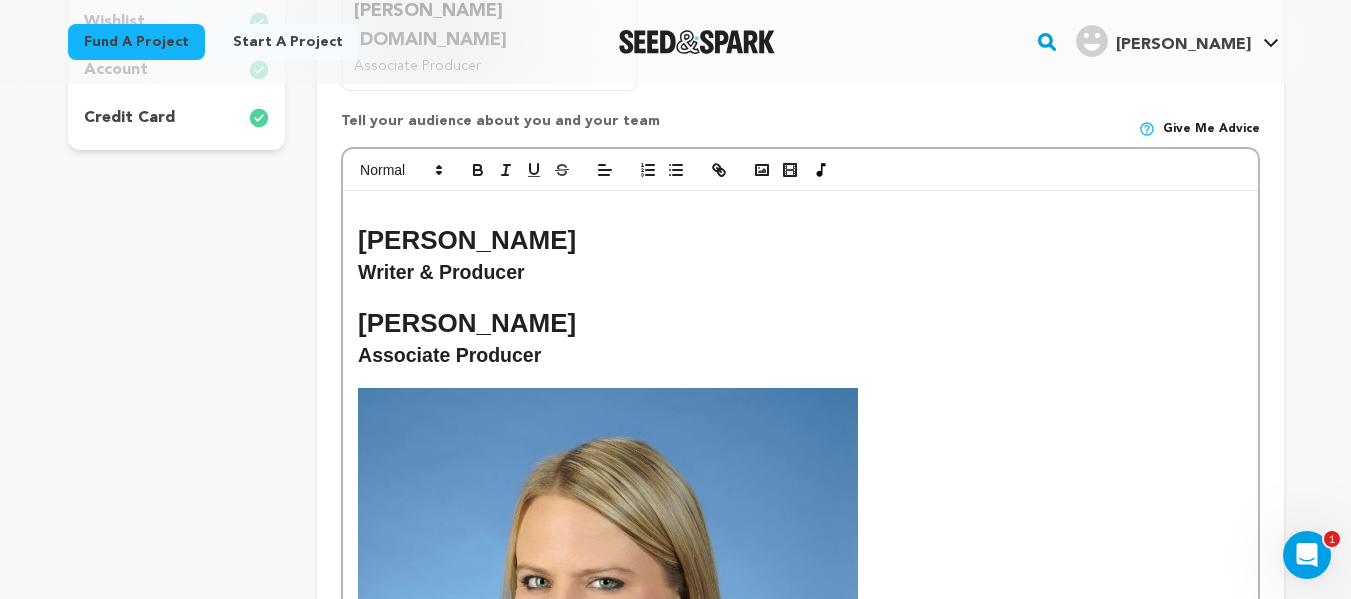 scroll, scrollTop: 602, scrollLeft: 0, axis: vertical 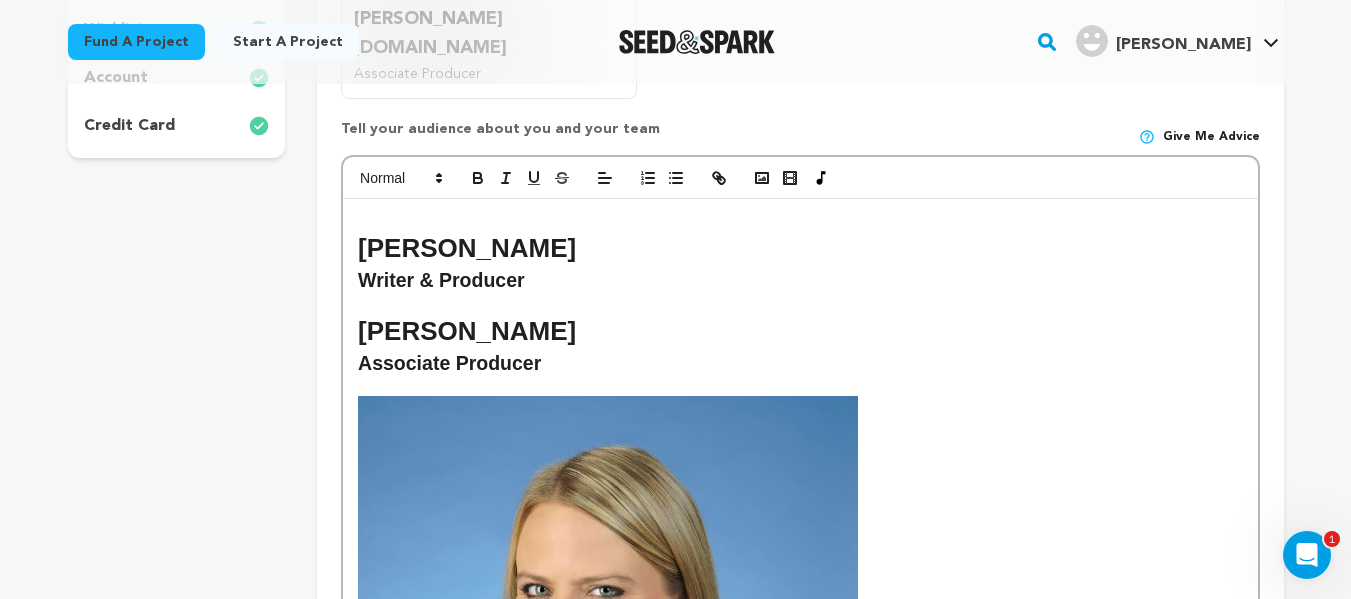 click on "[PERSON_NAME]" at bounding box center (800, 331) 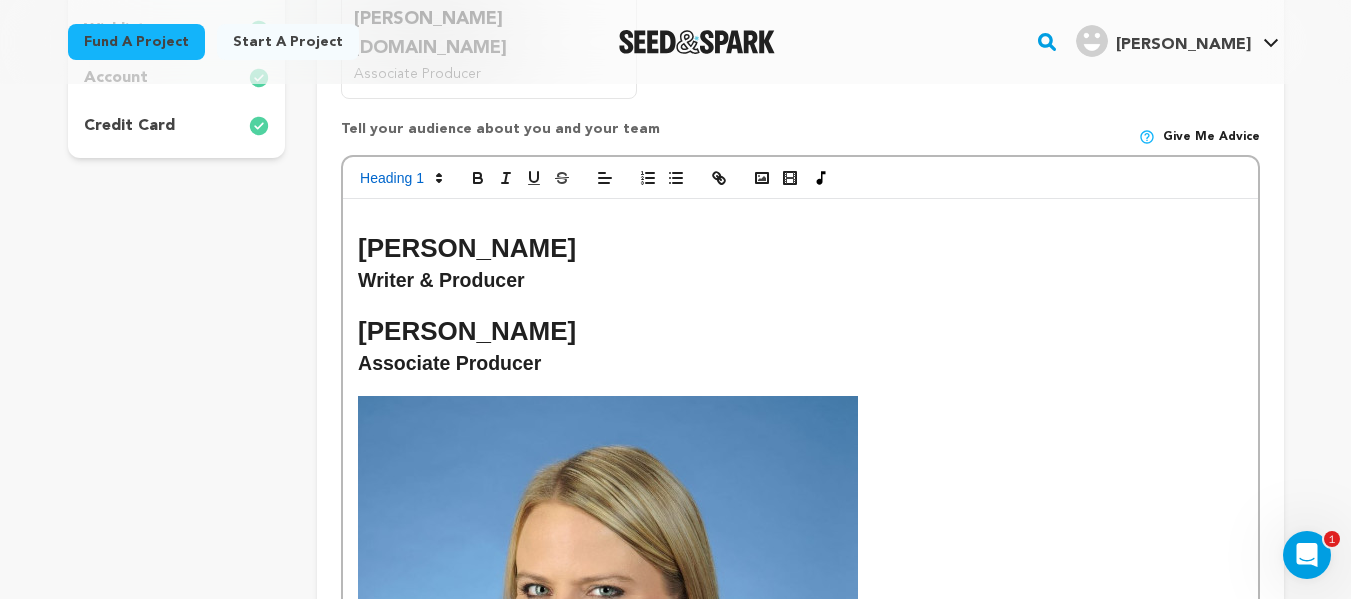 click on "Writer & Producer" at bounding box center [800, 281] 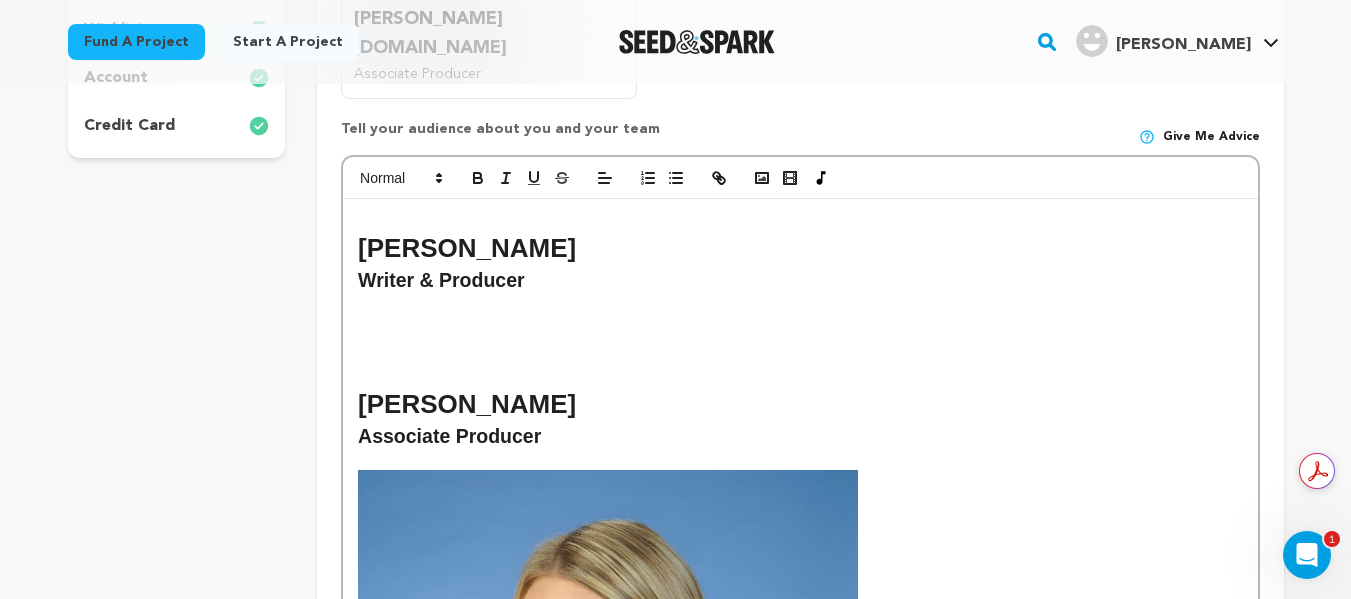 click at bounding box center (800, 303) 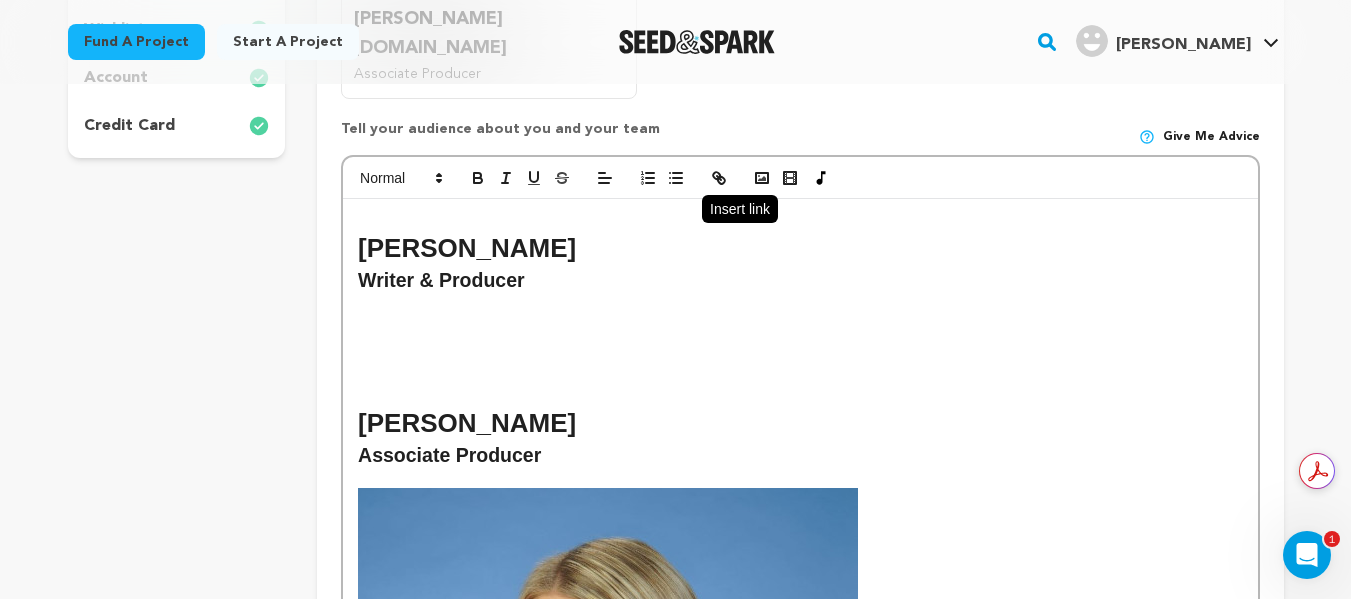 click 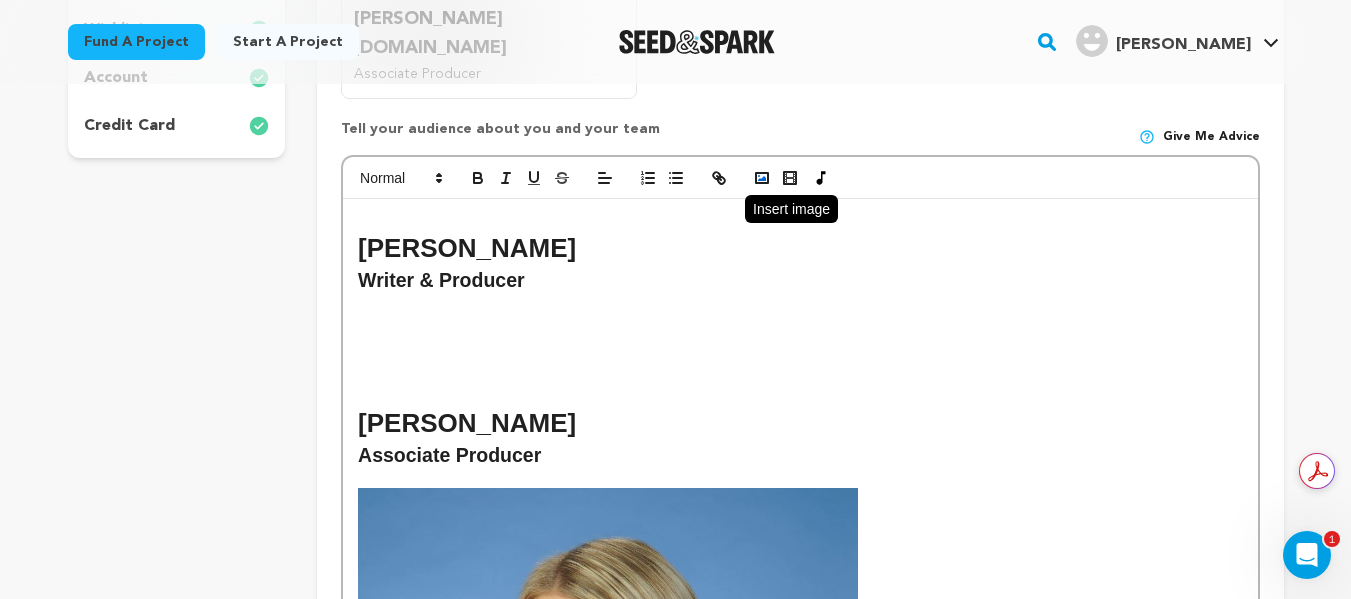 click 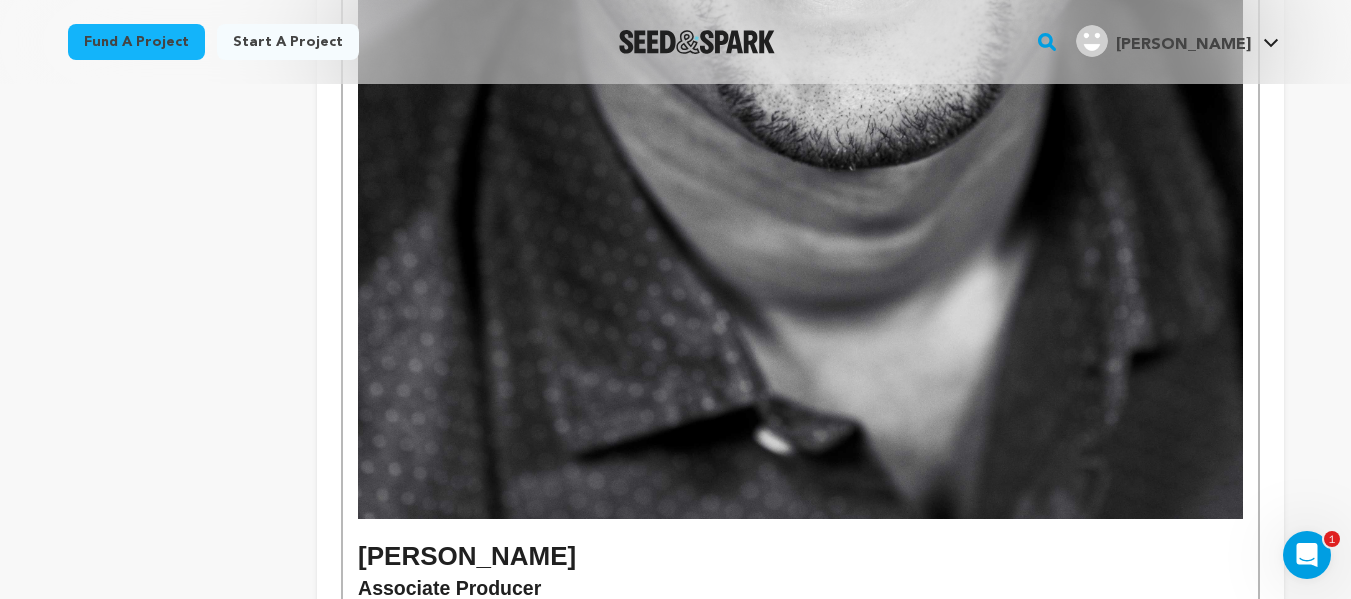scroll, scrollTop: 1723, scrollLeft: 0, axis: vertical 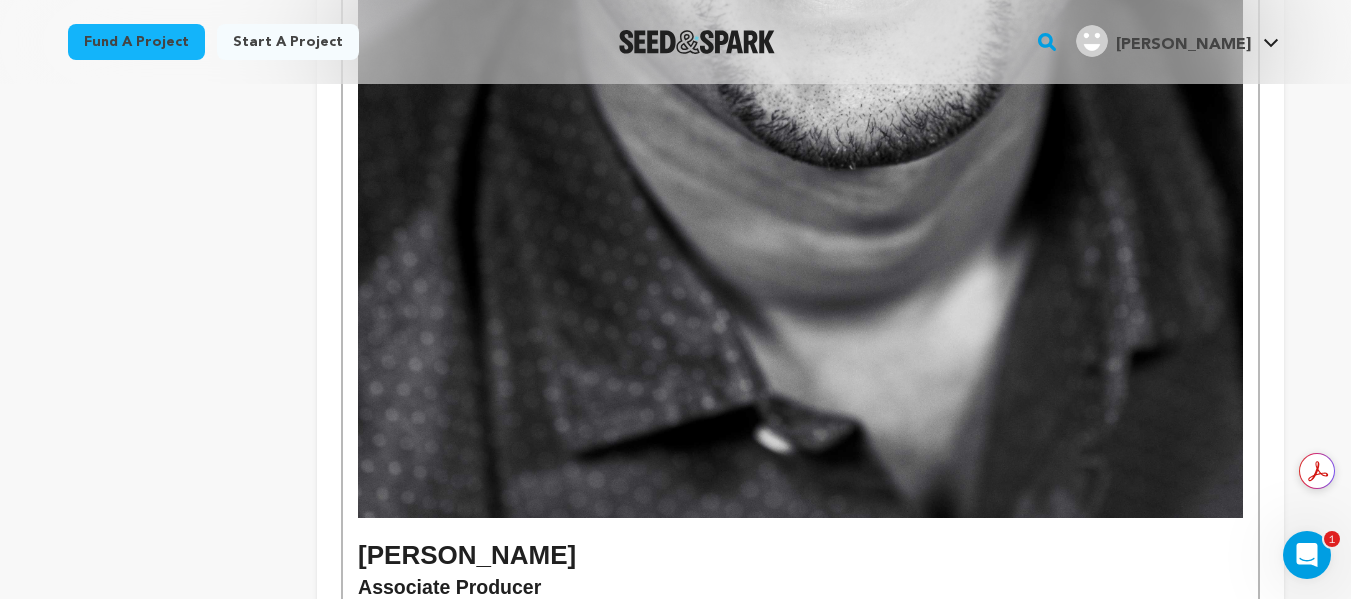 click at bounding box center (800, 527) 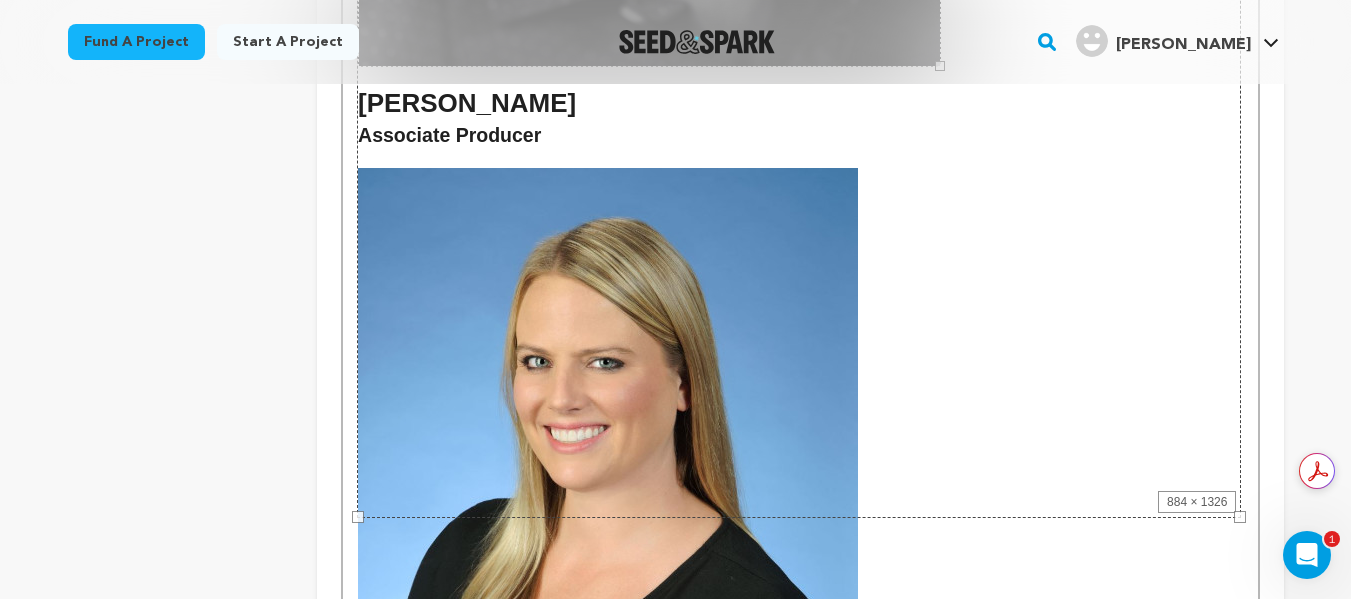 drag, startPoint x: 1237, startPoint y: 431, endPoint x: 936, endPoint y: 238, distance: 357.5612 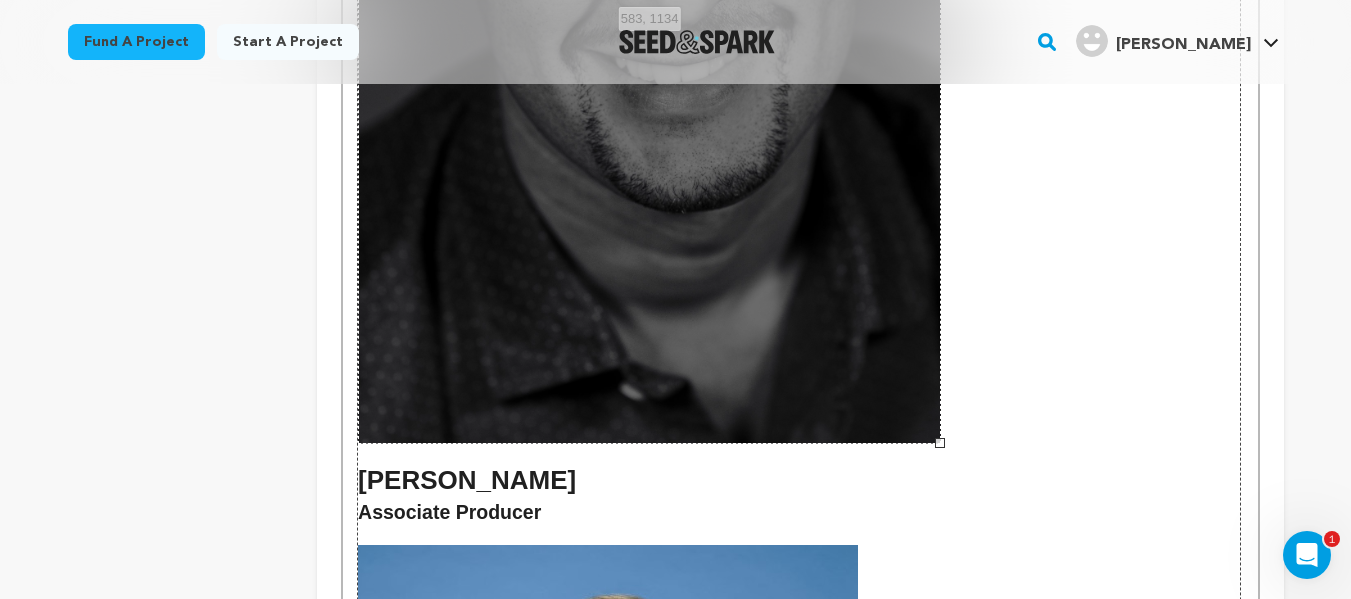 scroll, scrollTop: 1342, scrollLeft: 0, axis: vertical 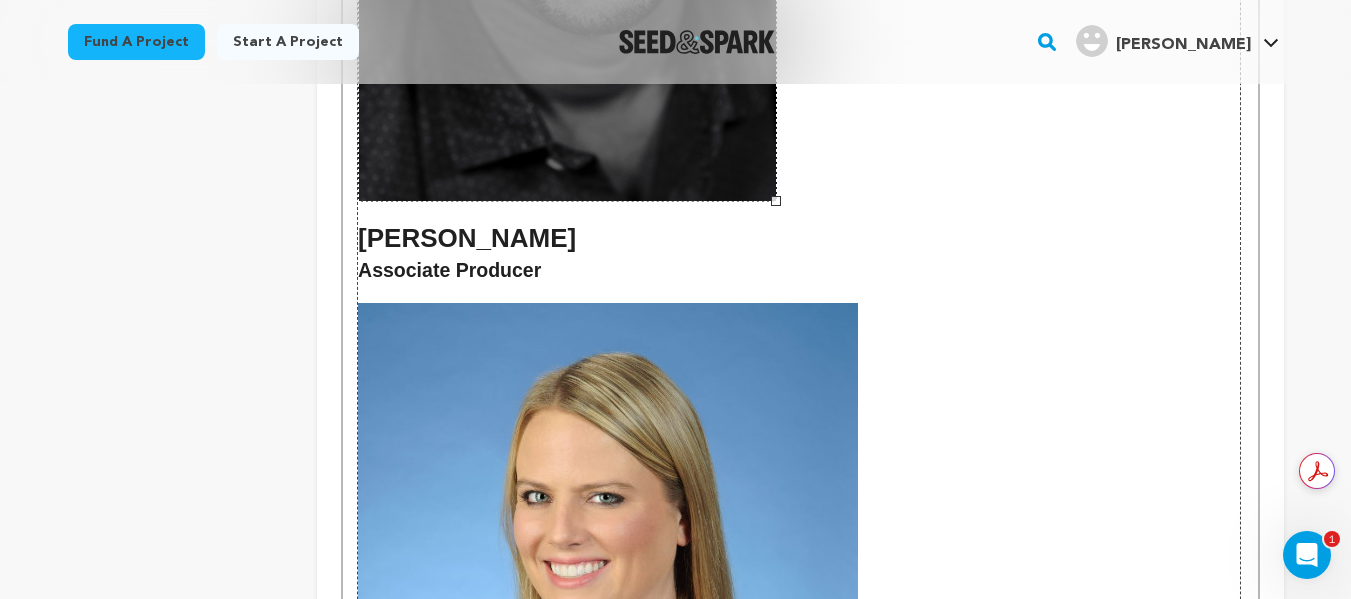 drag, startPoint x: 941, startPoint y: 359, endPoint x: 777, endPoint y: 107, distance: 300.66592 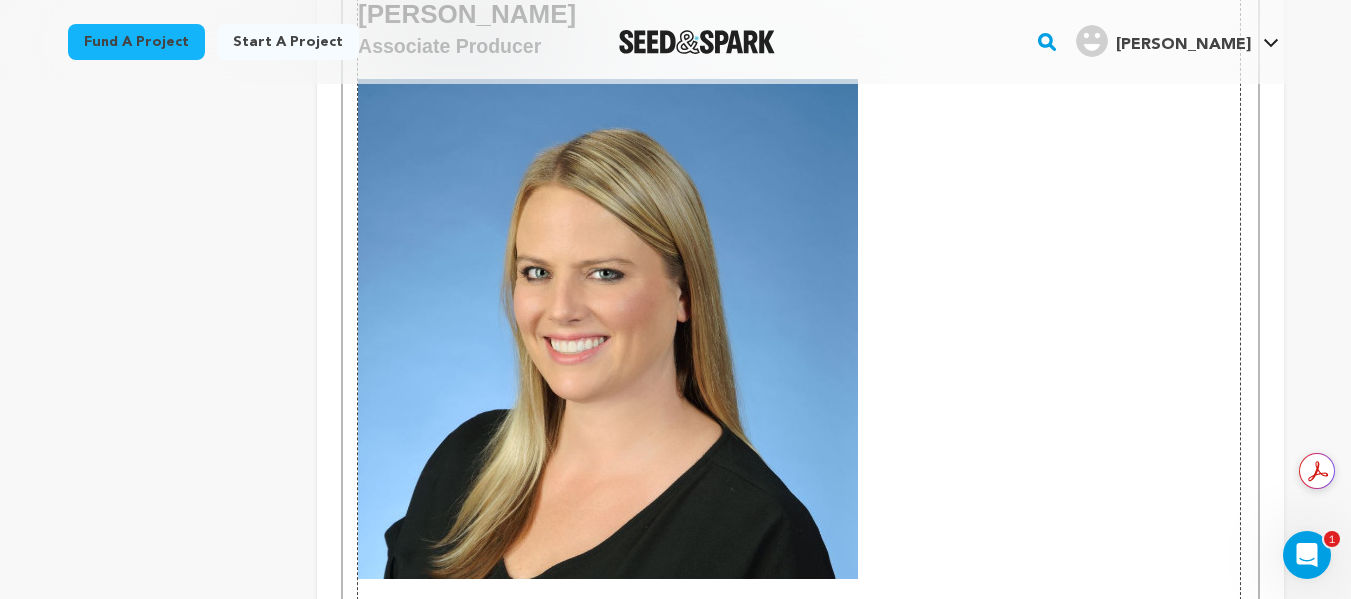 click on "884 × 1326" at bounding box center (799, 12) 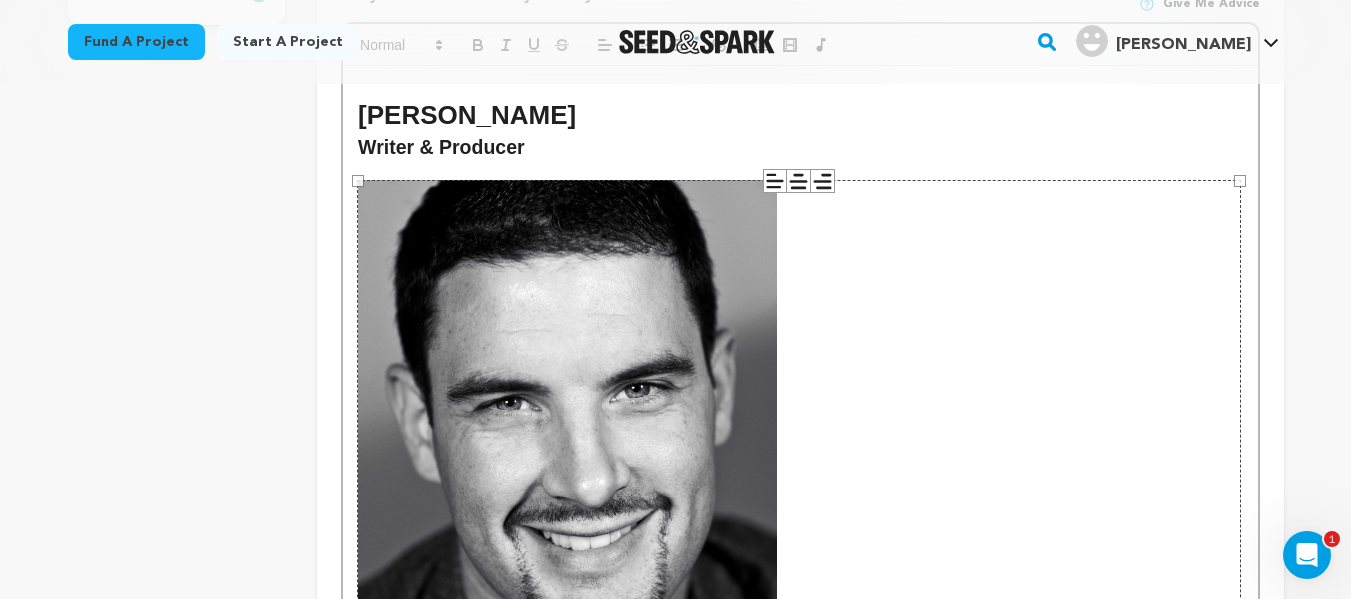 scroll, scrollTop: 746, scrollLeft: 0, axis: vertical 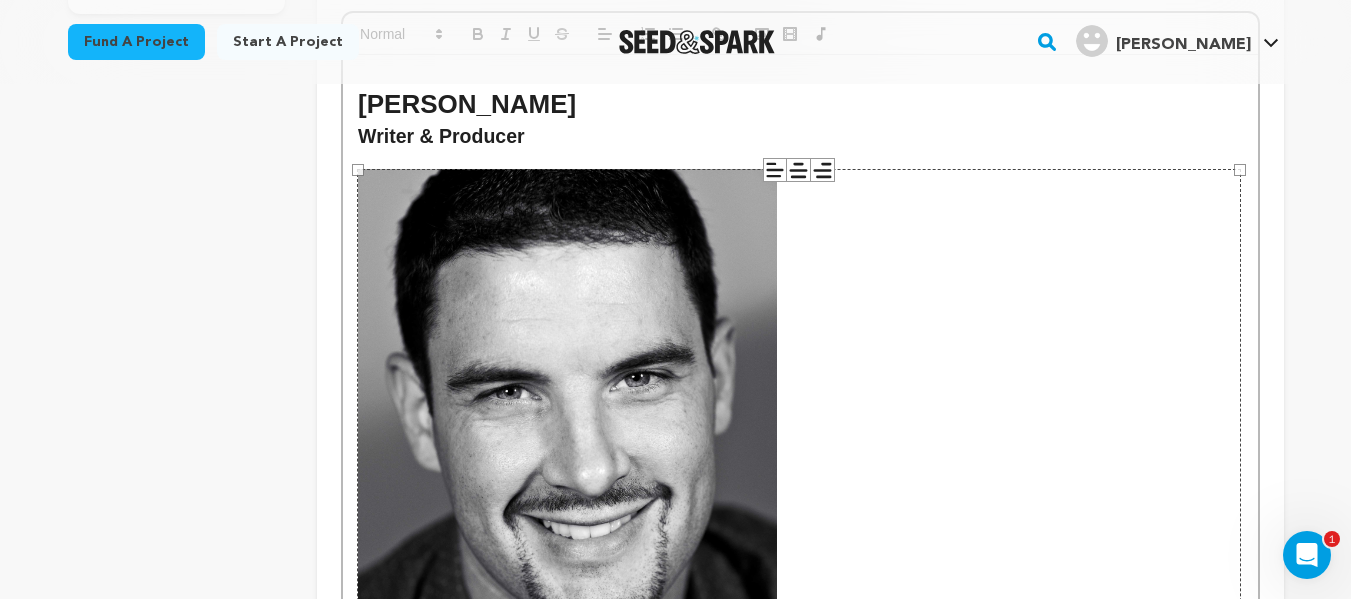 click on "884 × 1326" at bounding box center [799, 832] 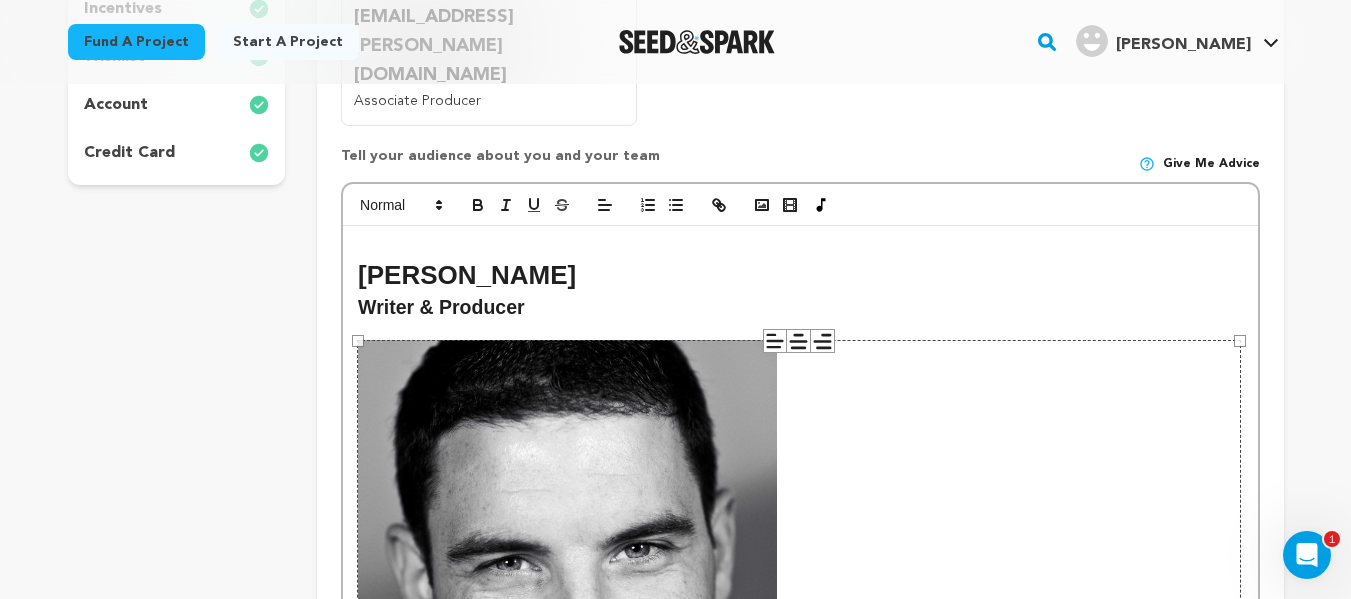scroll, scrollTop: 574, scrollLeft: 0, axis: vertical 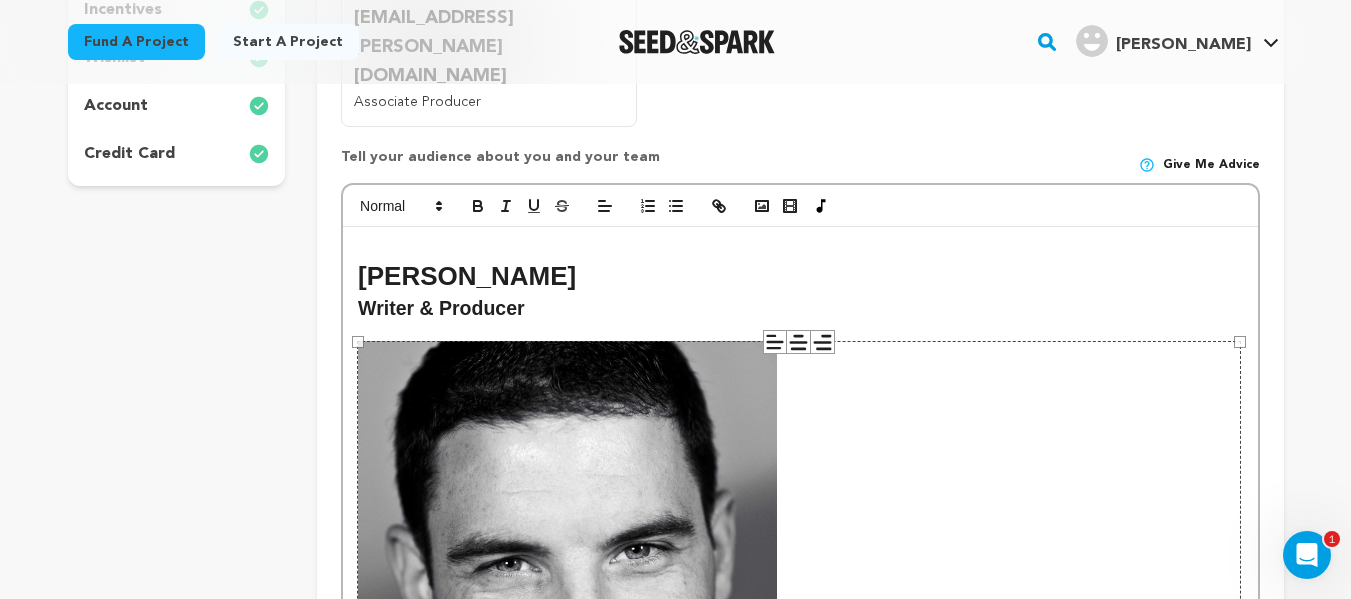 click on "[PERSON_NAME]" at bounding box center (800, 276) 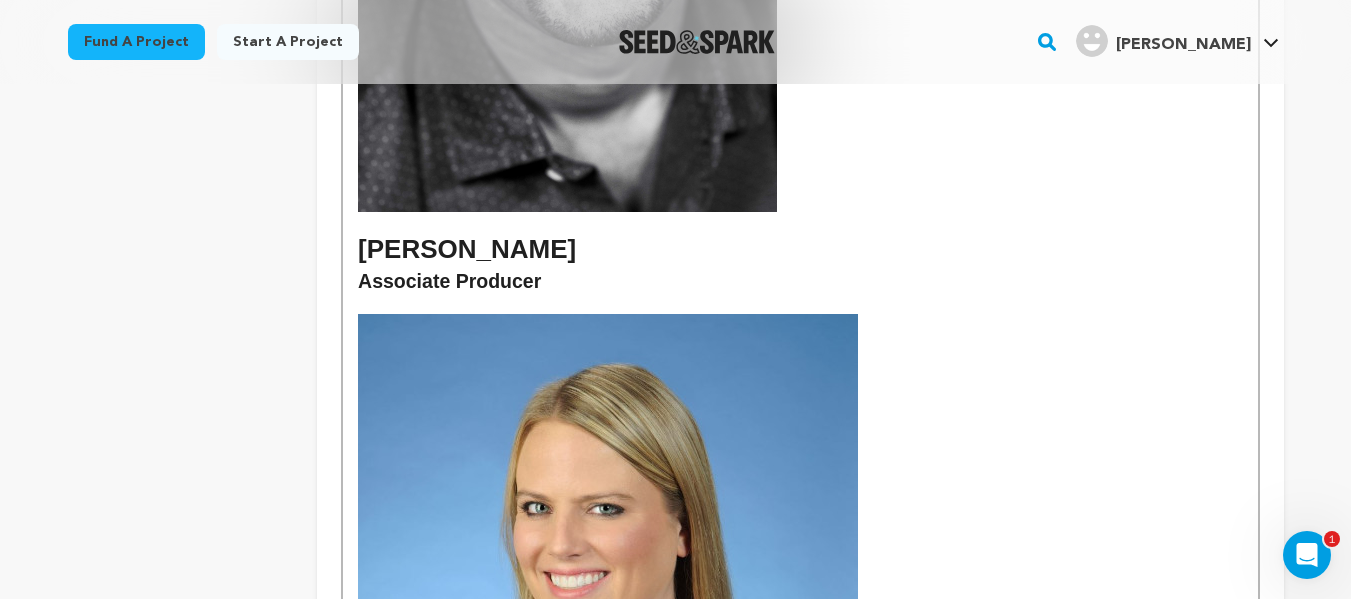 scroll, scrollTop: 1333, scrollLeft: 0, axis: vertical 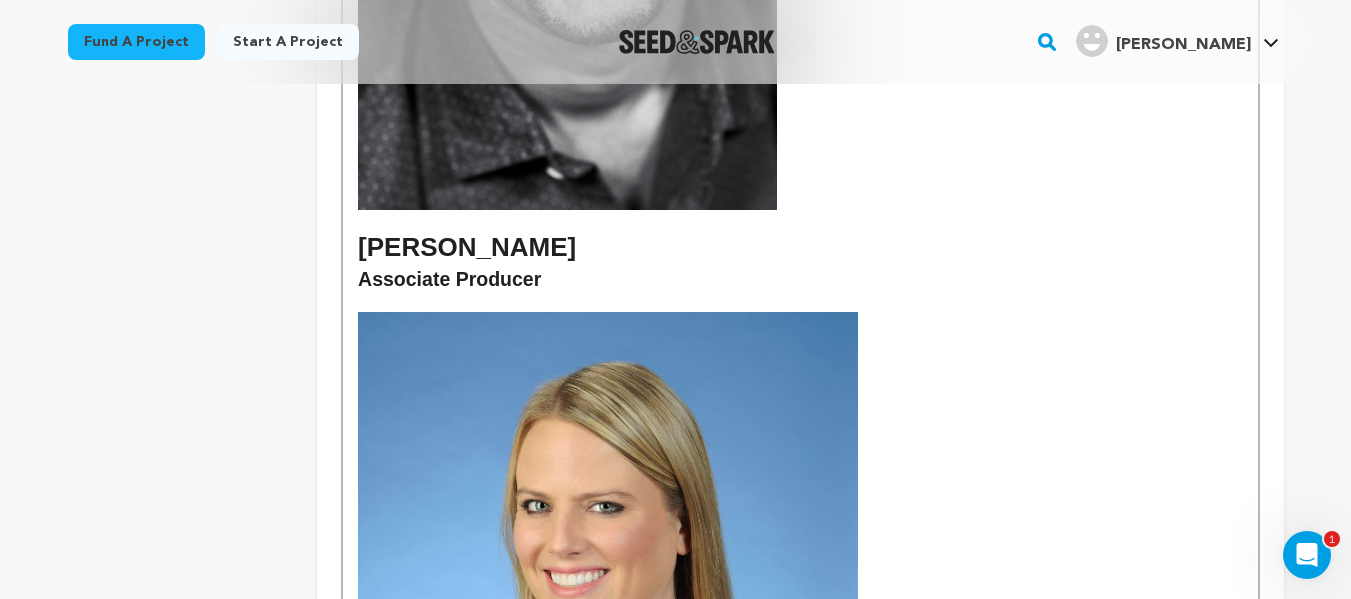 click at bounding box center [608, 562] 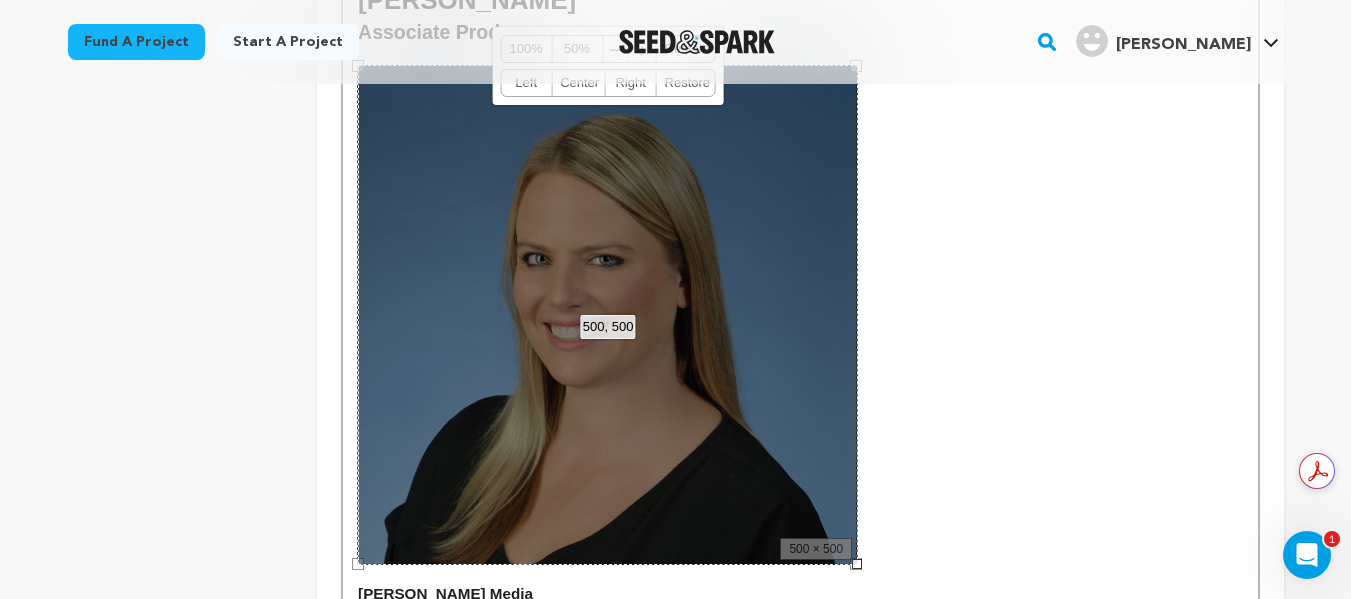 scroll, scrollTop: 1581, scrollLeft: 0, axis: vertical 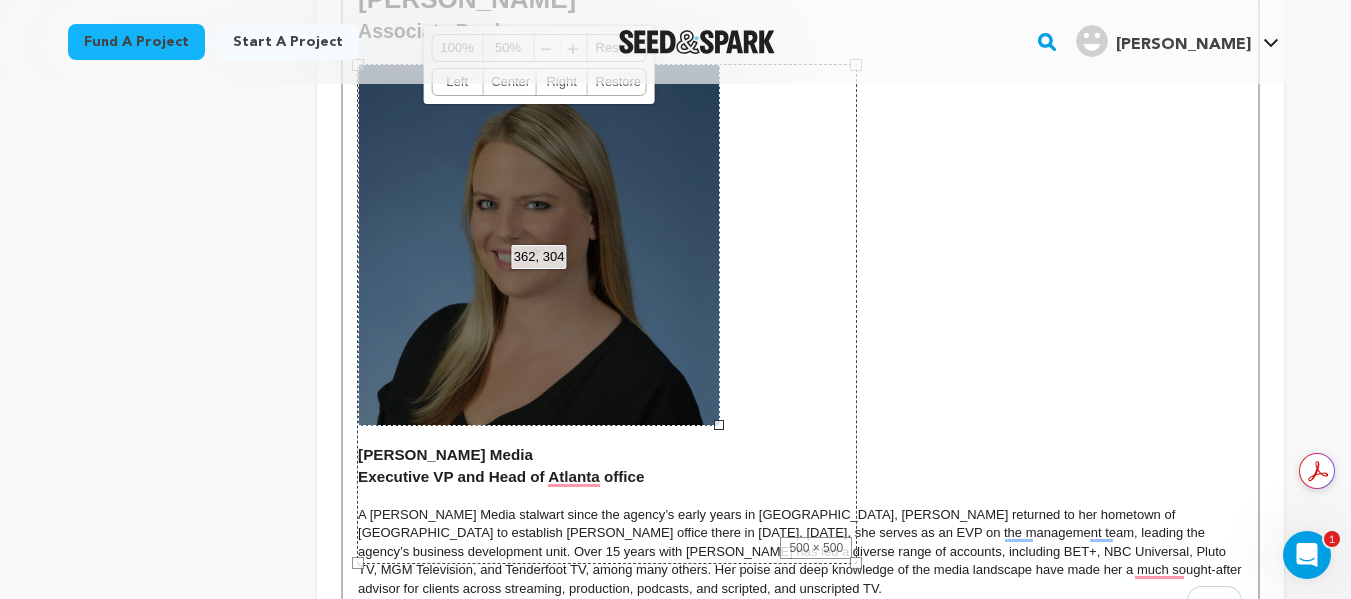 drag, startPoint x: 854, startPoint y: 475, endPoint x: 715, endPoint y: 279, distance: 240.28525 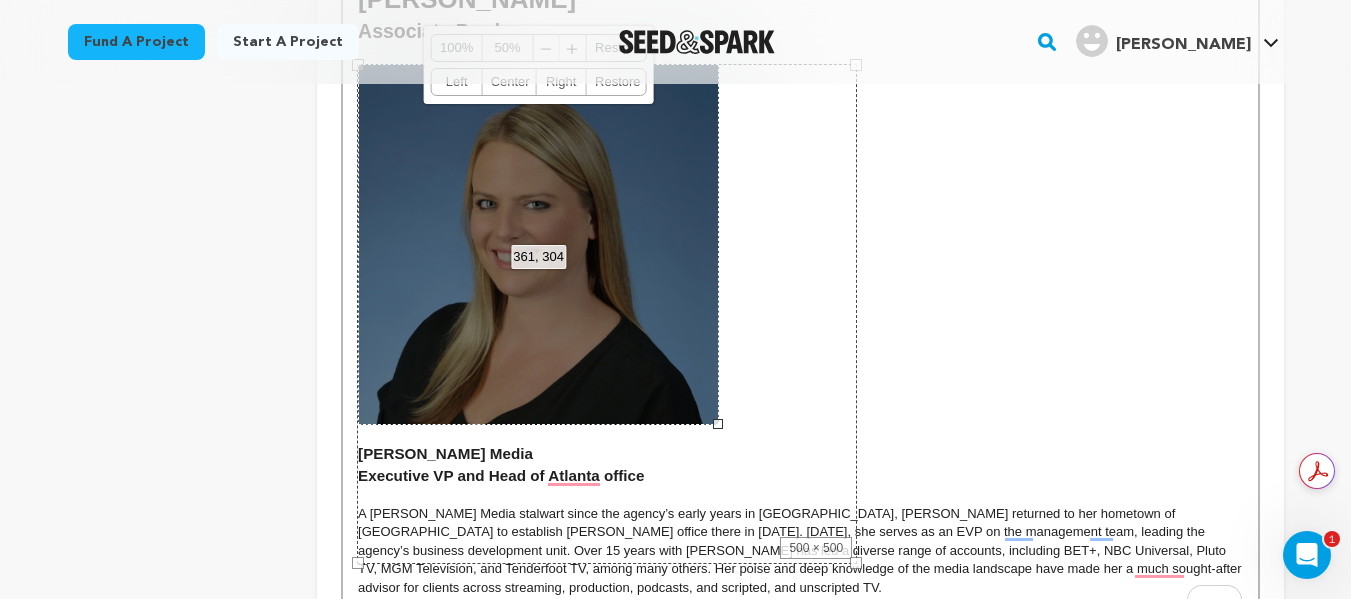 click at bounding box center (800, 244) 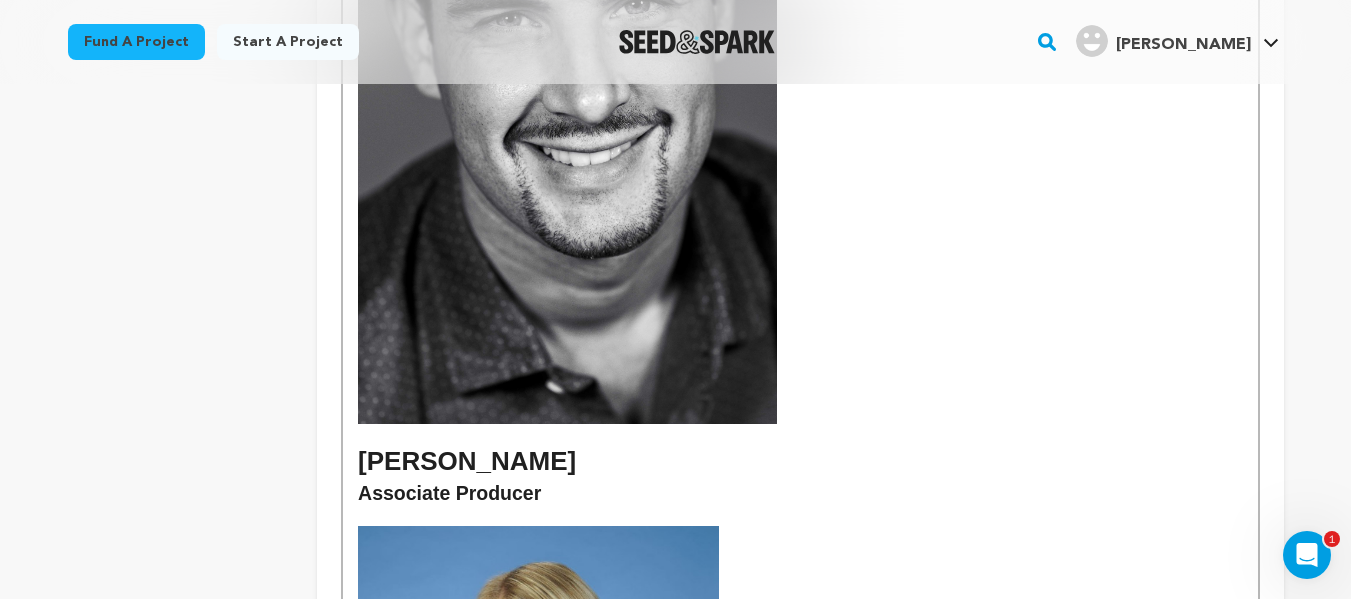scroll, scrollTop: 1117, scrollLeft: 0, axis: vertical 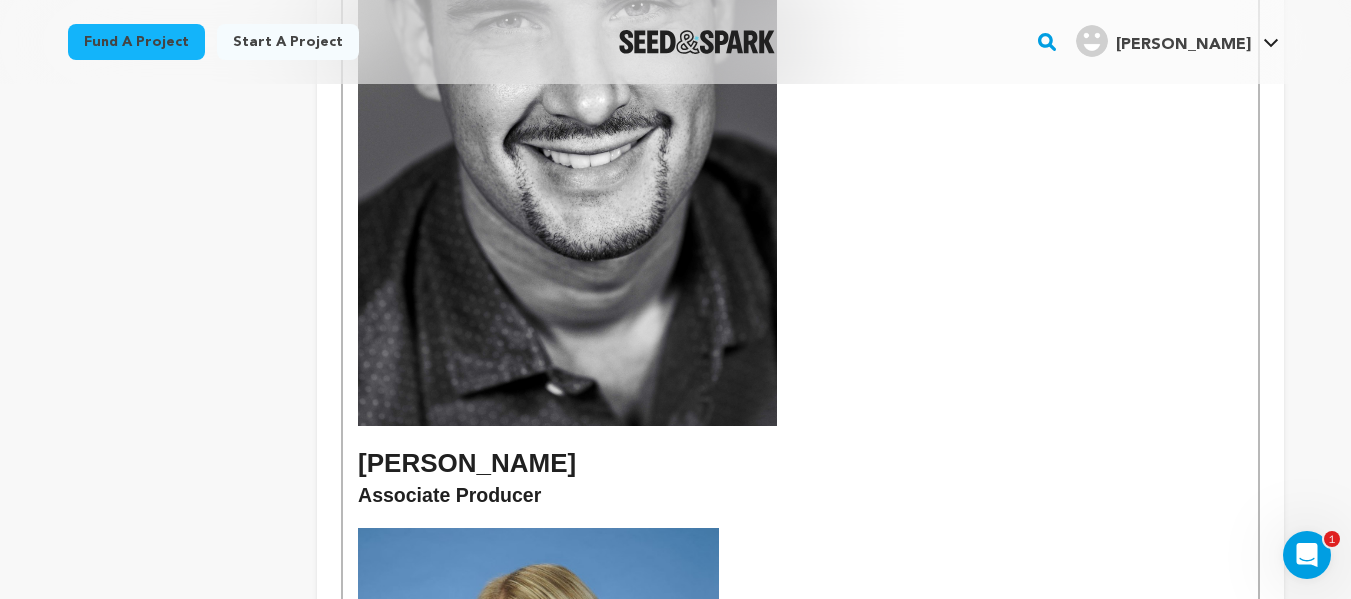 click at bounding box center (567, 112) 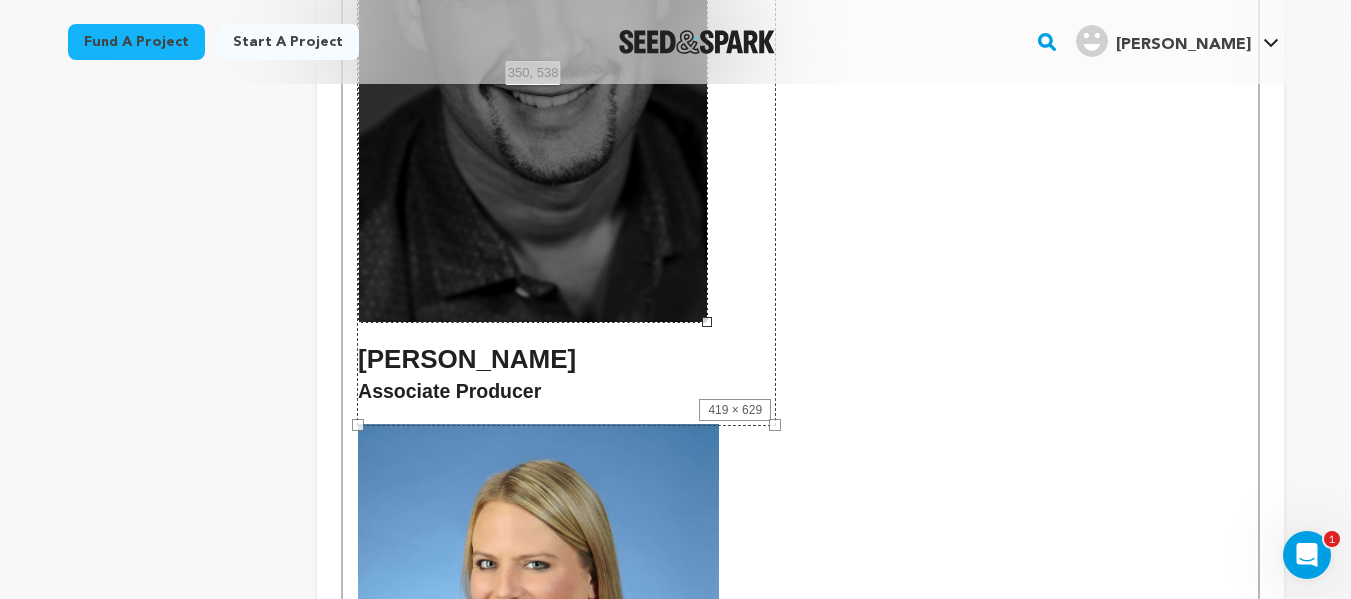 drag, startPoint x: 772, startPoint y: 341, endPoint x: 703, endPoint y: 250, distance: 114.20158 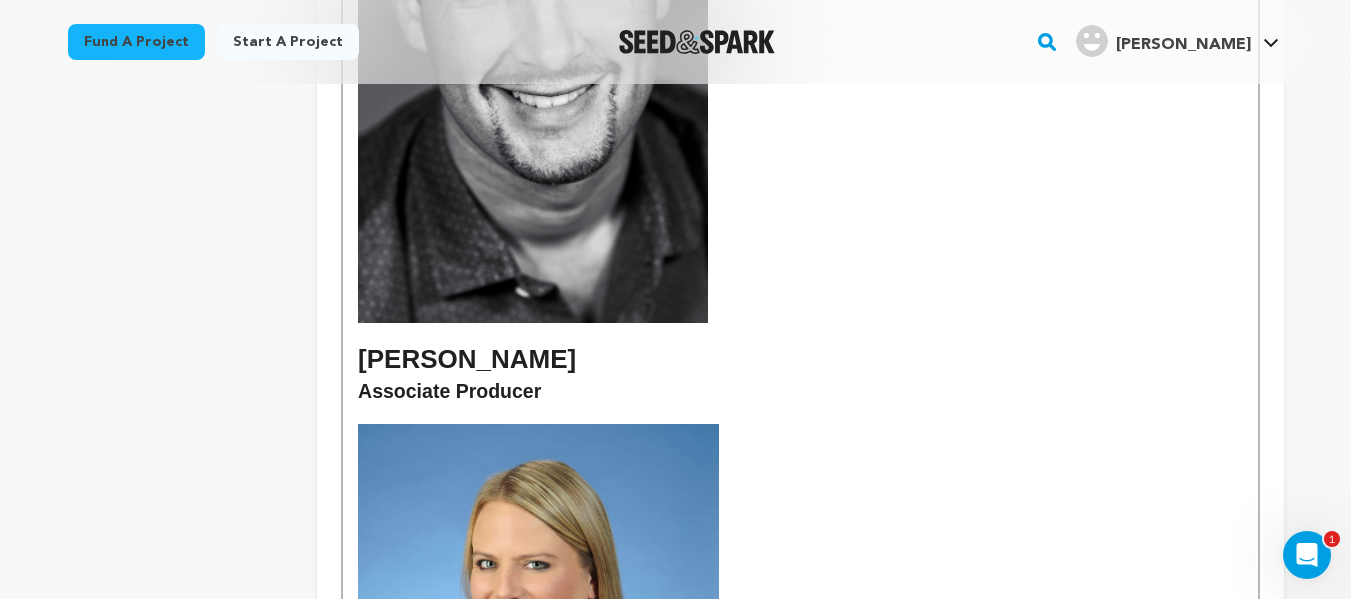 click on "[PERSON_NAME] Writer & Producer  [PERSON_NAME] Associate Producer [PERSON_NAME] Media Executive VP and Head of Atlanta office A [PERSON_NAME] Media stalwart since the agency’s early years in [GEOGRAPHIC_DATA], [PERSON_NAME] returned to her hometown of [GEOGRAPHIC_DATA] to establish [PERSON_NAME] office there in [DATE]. [DATE], she serves as an EVP on the management team, leading the agency’s business development unit. Over 15 years with [PERSON_NAME] has led a diverse range of accounts, including BET+, NBC Universal, Pluto TV, MGM Television, and Tenderfoot TV, among many others. Her poise and deep knowledge of the media landscape have made her a much sought-after advisor for clients across streaming, production, podcasts, and scripted, and unscripted TV." at bounding box center (800, 336) 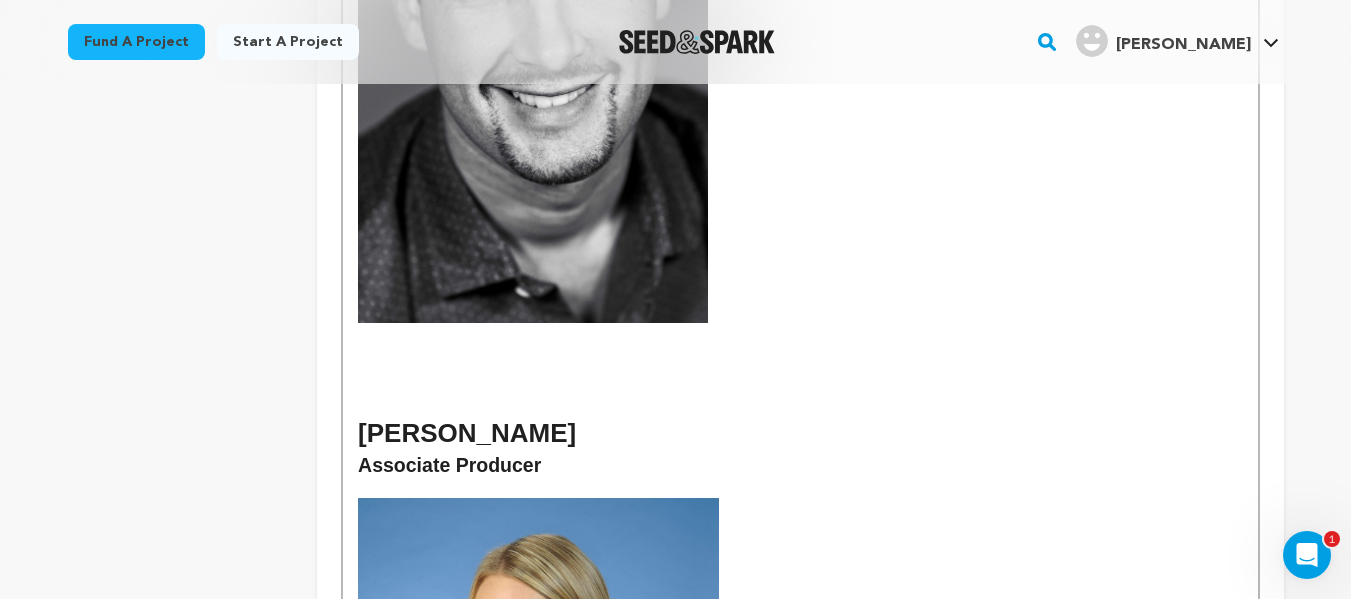 click on "[PERSON_NAME] Writer & Producer  [PERSON_NAME] Associate Producer [PERSON_NAME] Media Executive VP and Head of Atlanta office A [PERSON_NAME] Media stalwart since the agency’s early years in [GEOGRAPHIC_DATA], [PERSON_NAME] returned to her hometown of [GEOGRAPHIC_DATA] to establish [PERSON_NAME] office there in [DATE]. [DATE], she serves as an EVP on the management team, leading the agency’s business development unit. Over 15 years with [PERSON_NAME] has led a diverse range of accounts, including BET+, NBC Universal, Pluto TV, MGM Television, and Tenderfoot TV, among many others. Her poise and deep knowledge of the media landscape have made her a much sought-after advisor for clients across streaming, production, podcasts, and scripted, and unscripted TV." at bounding box center (800, 373) 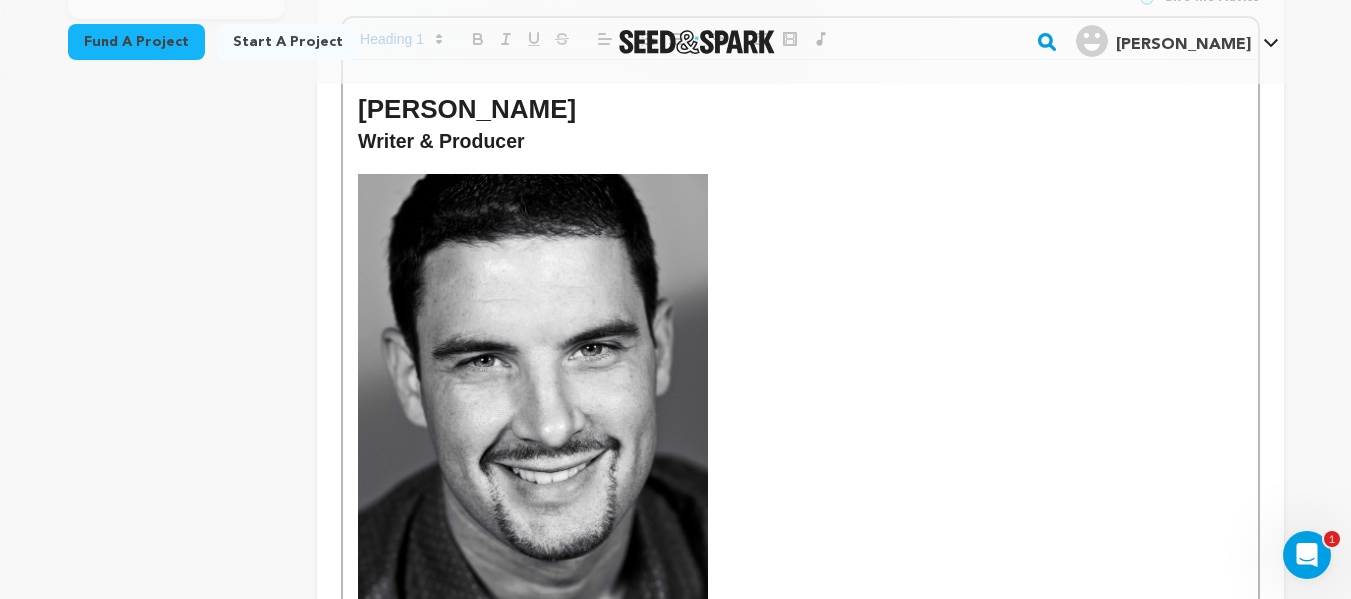 scroll, scrollTop: 561, scrollLeft: 0, axis: vertical 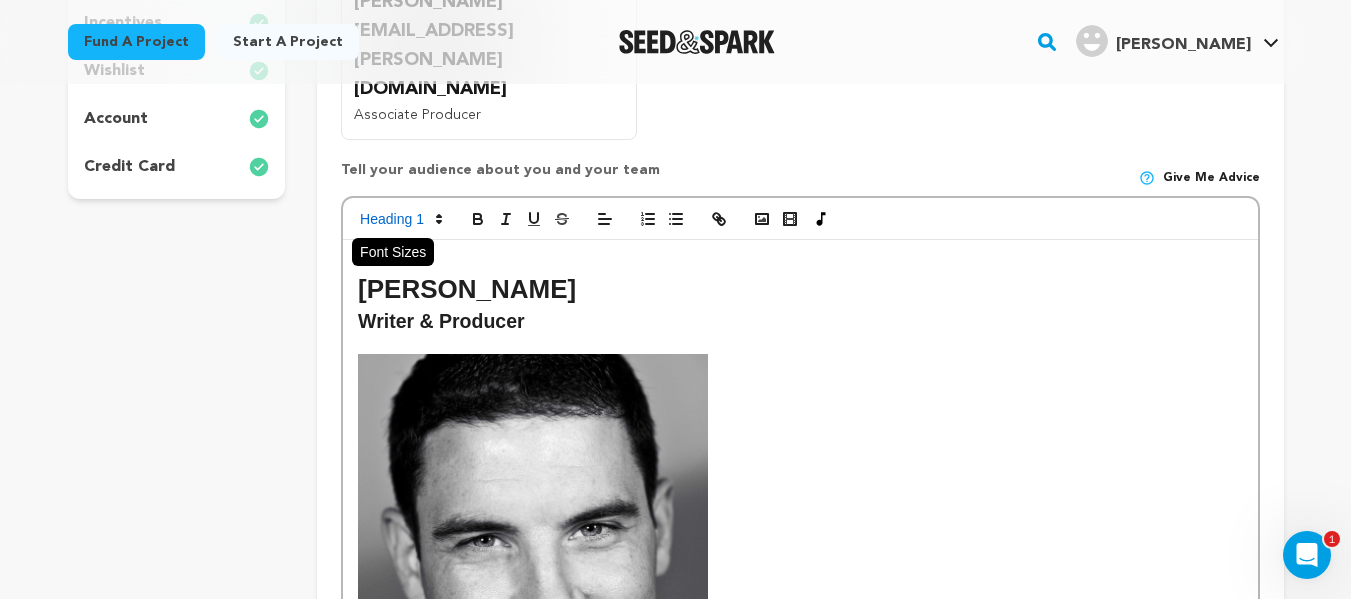 click at bounding box center [400, 219] 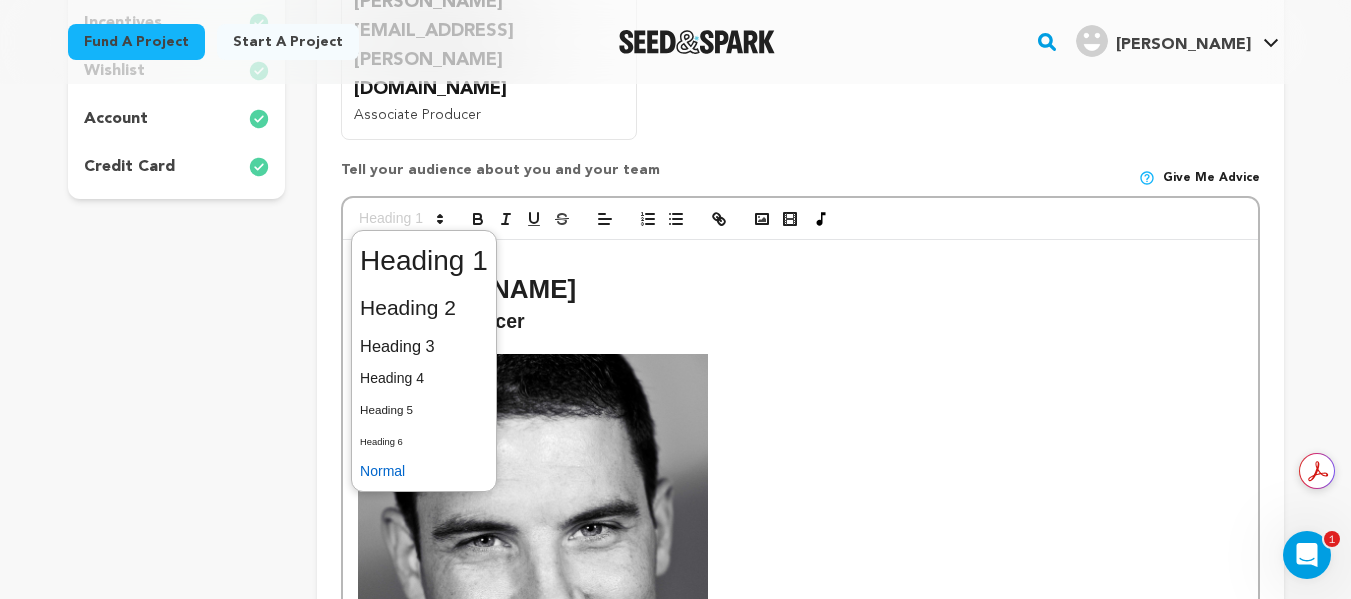 click at bounding box center [424, 471] 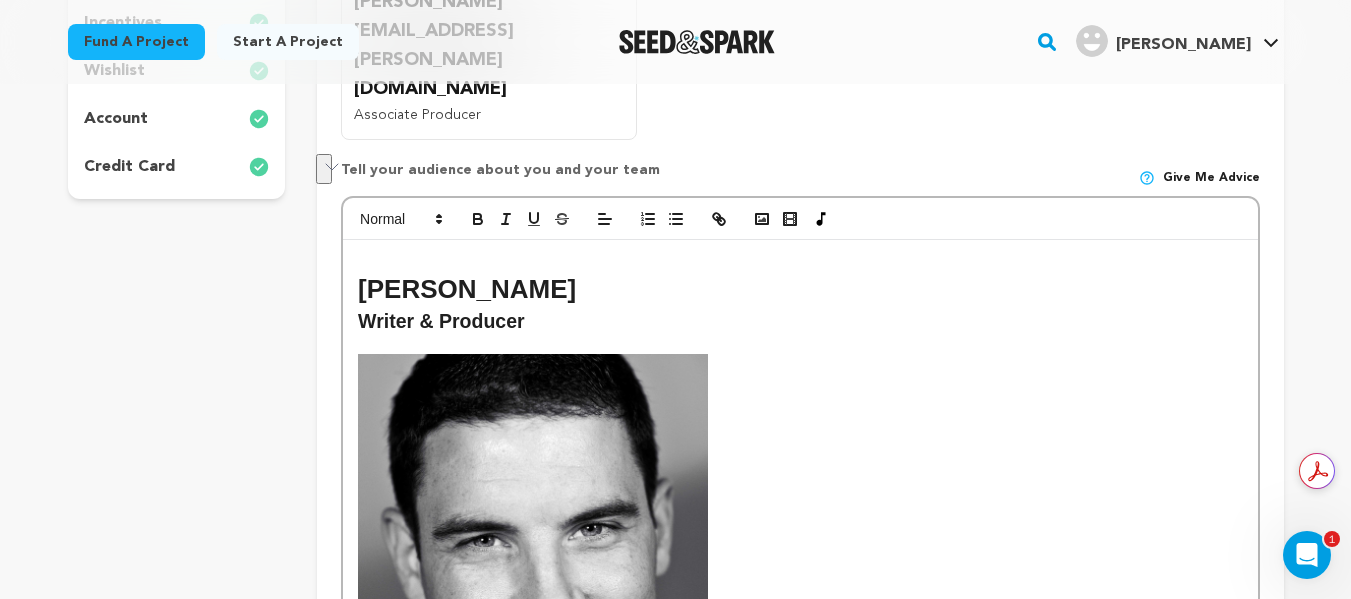 drag, startPoint x: 604, startPoint y: 205, endPoint x: 359, endPoint y: 209, distance: 245.03265 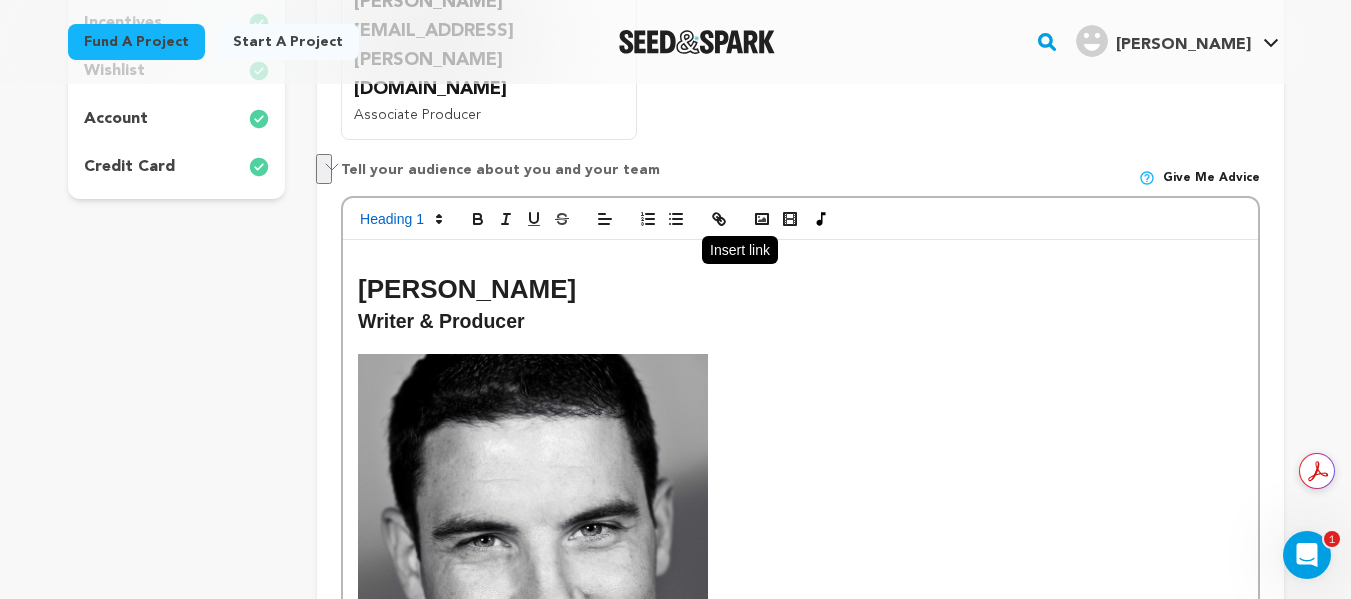click 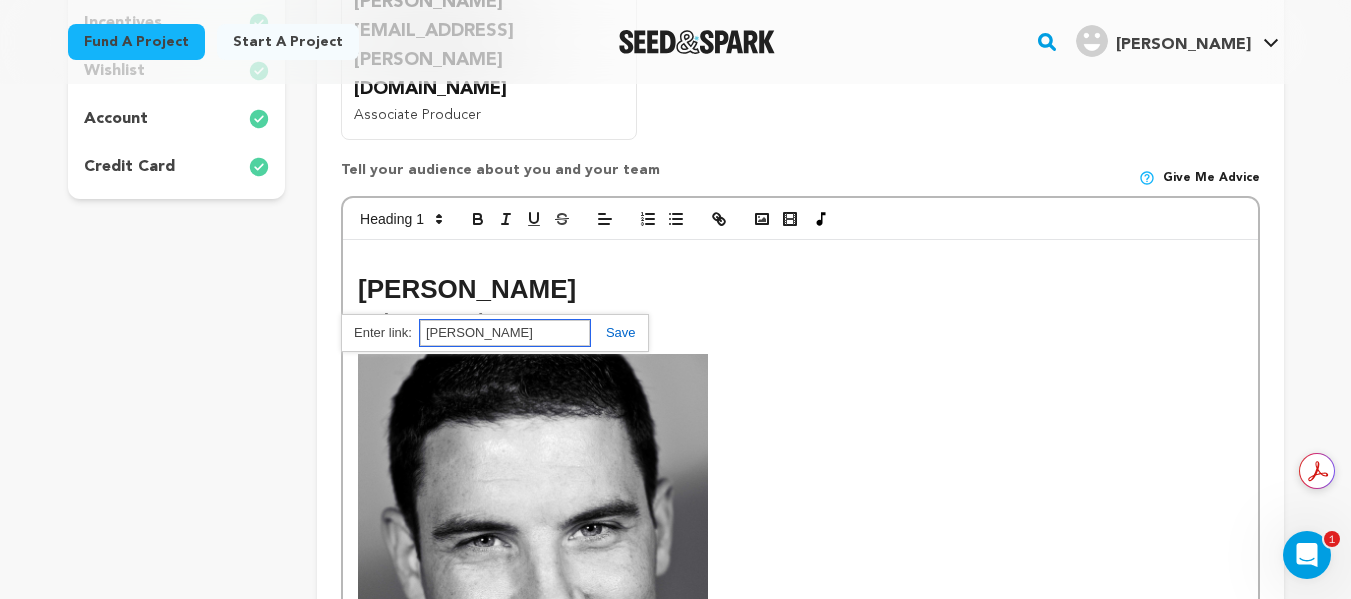 click on "[PERSON_NAME]" at bounding box center [505, 333] 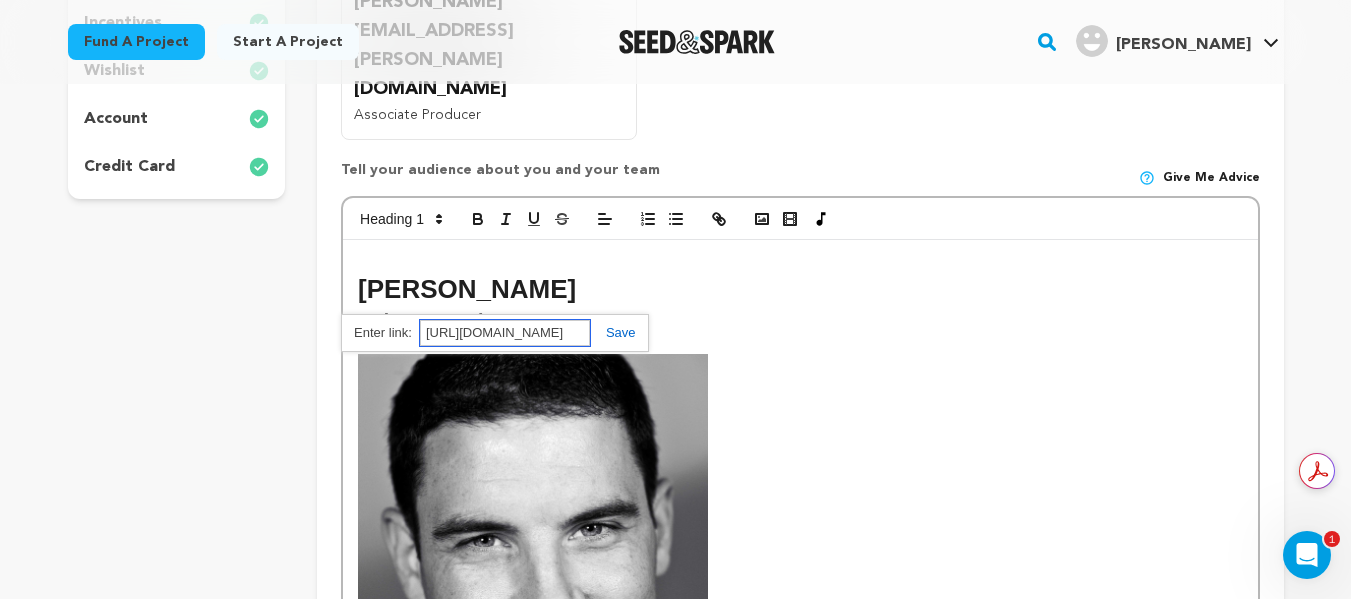 scroll, scrollTop: 0, scrollLeft: 71, axis: horizontal 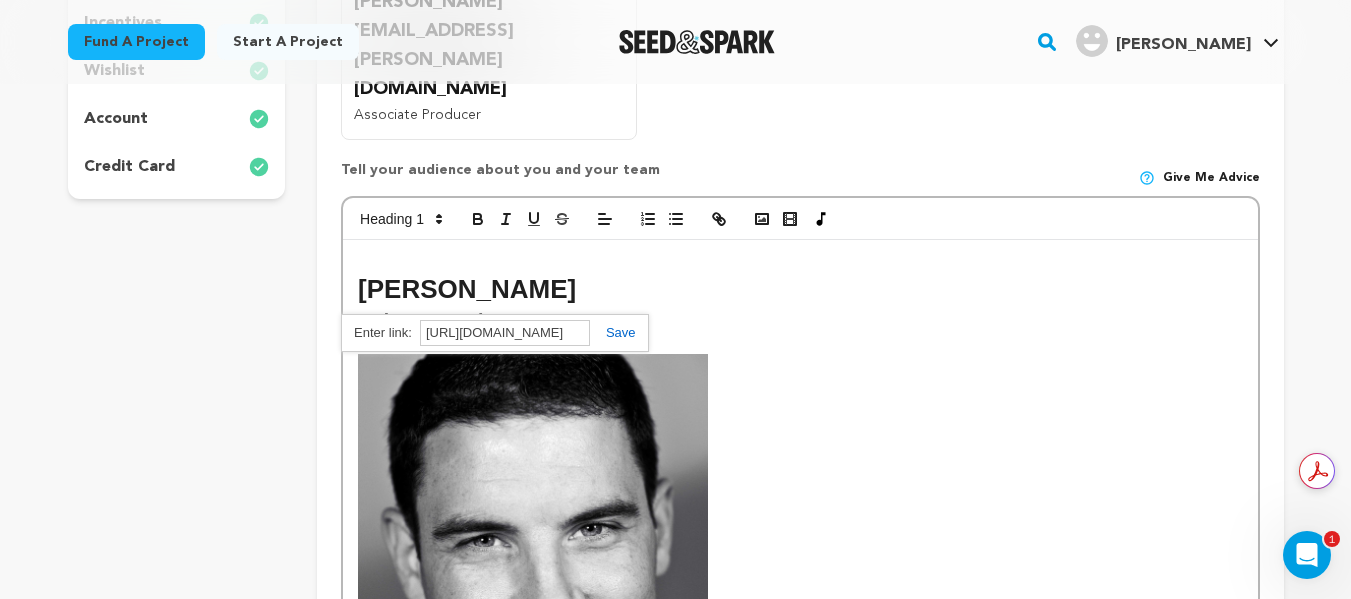 click at bounding box center (613, 332) 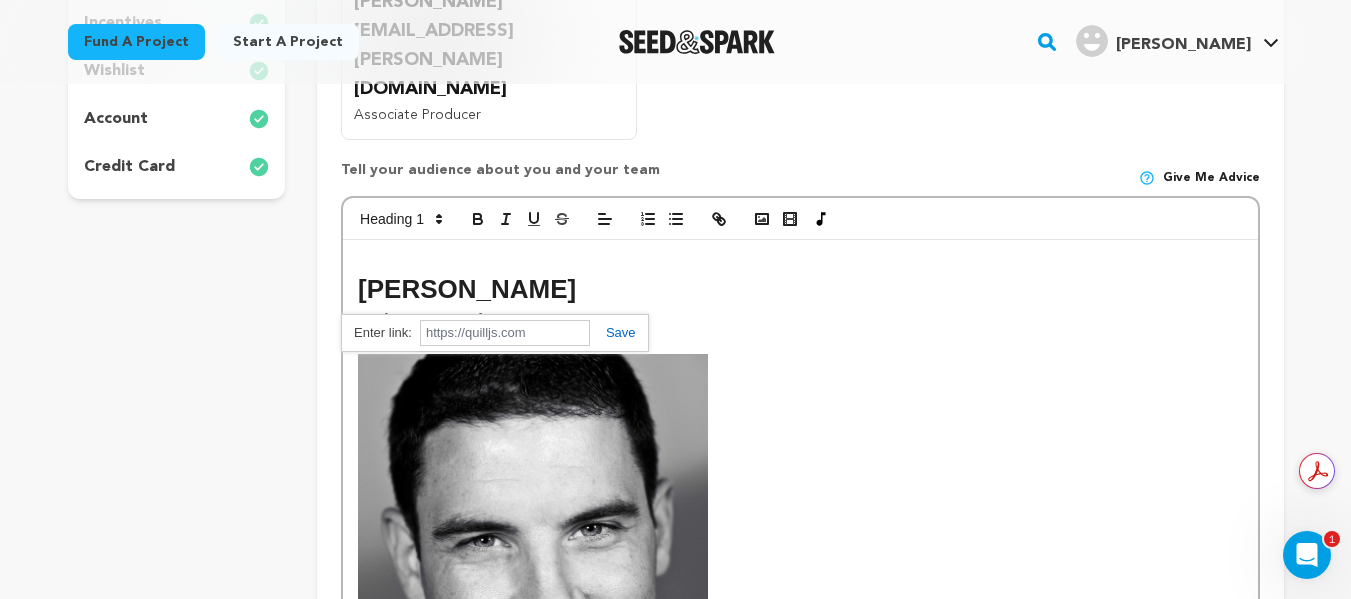 scroll, scrollTop: 0, scrollLeft: 0, axis: both 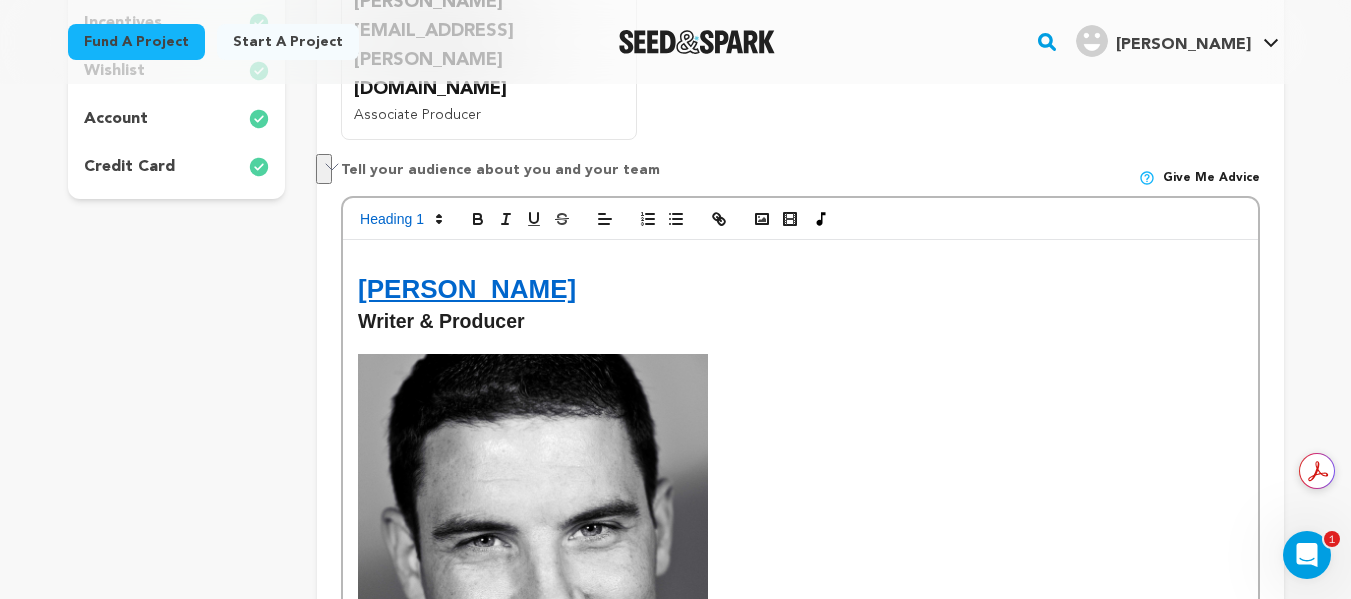 click on "Writer & Producer" at bounding box center [800, 322] 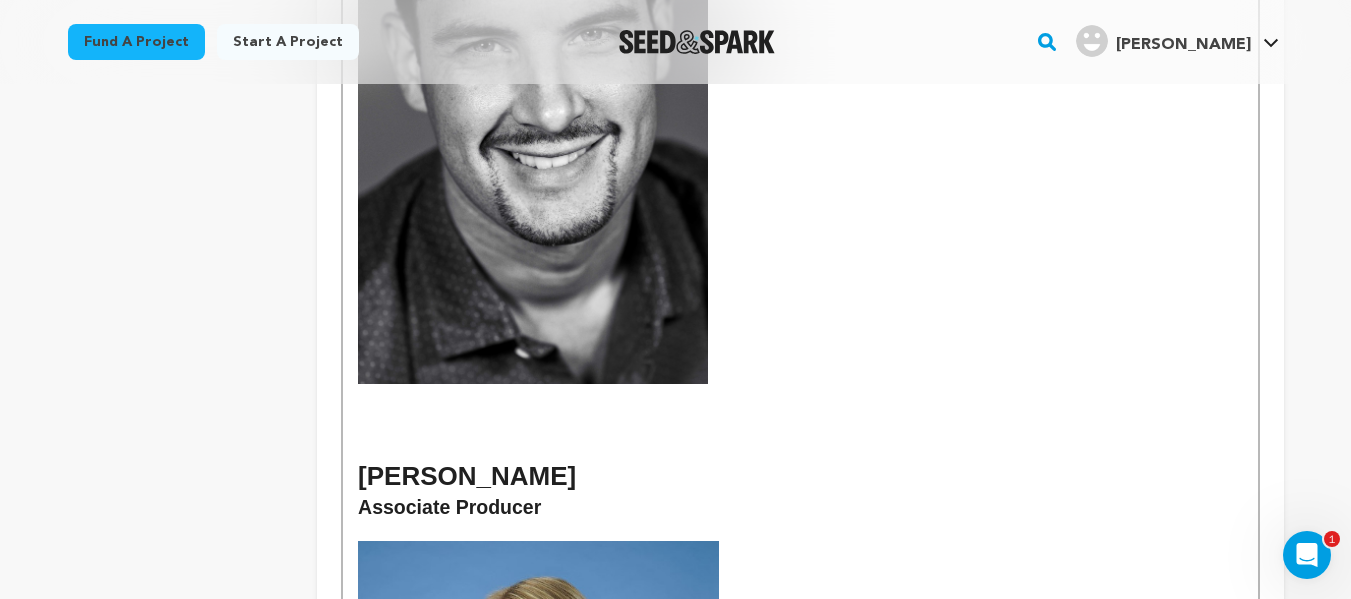 scroll, scrollTop: 1055, scrollLeft: 0, axis: vertical 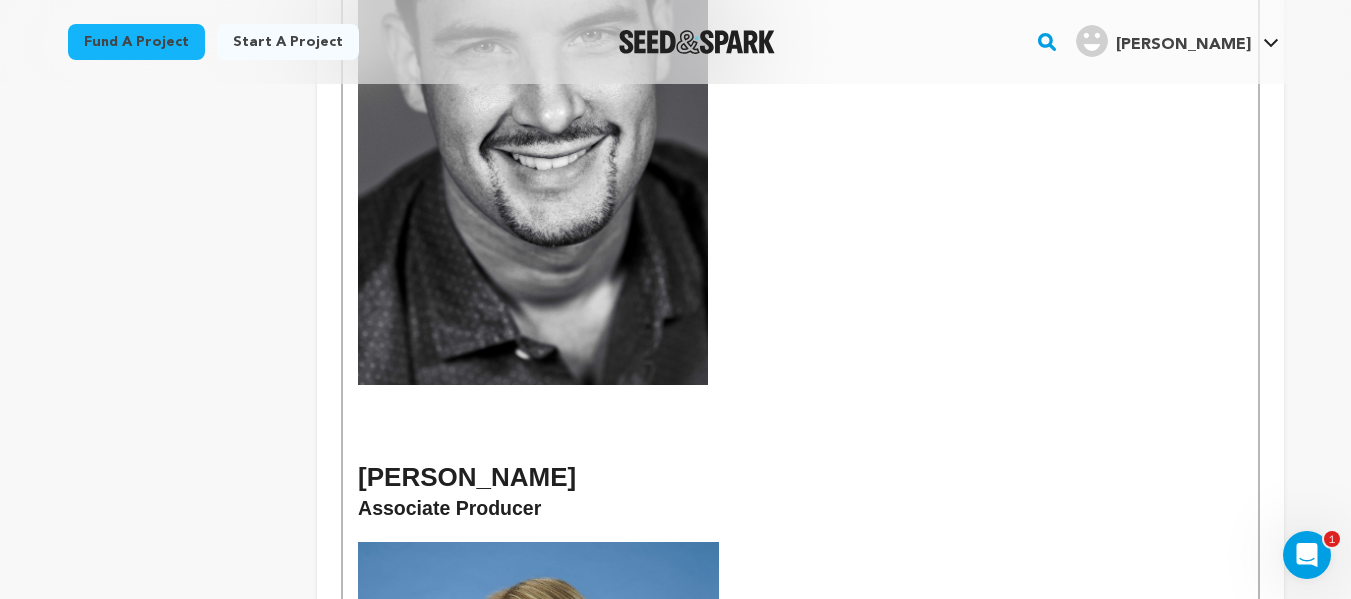 click at bounding box center [800, 412] 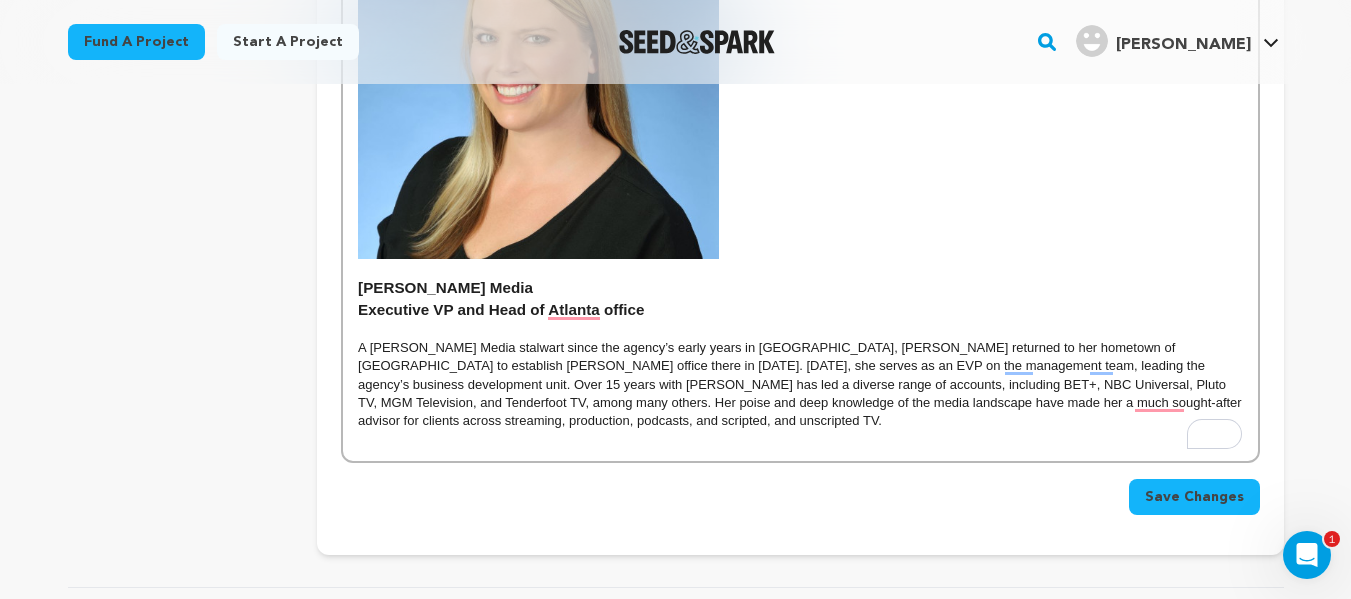 scroll, scrollTop: 1700, scrollLeft: 0, axis: vertical 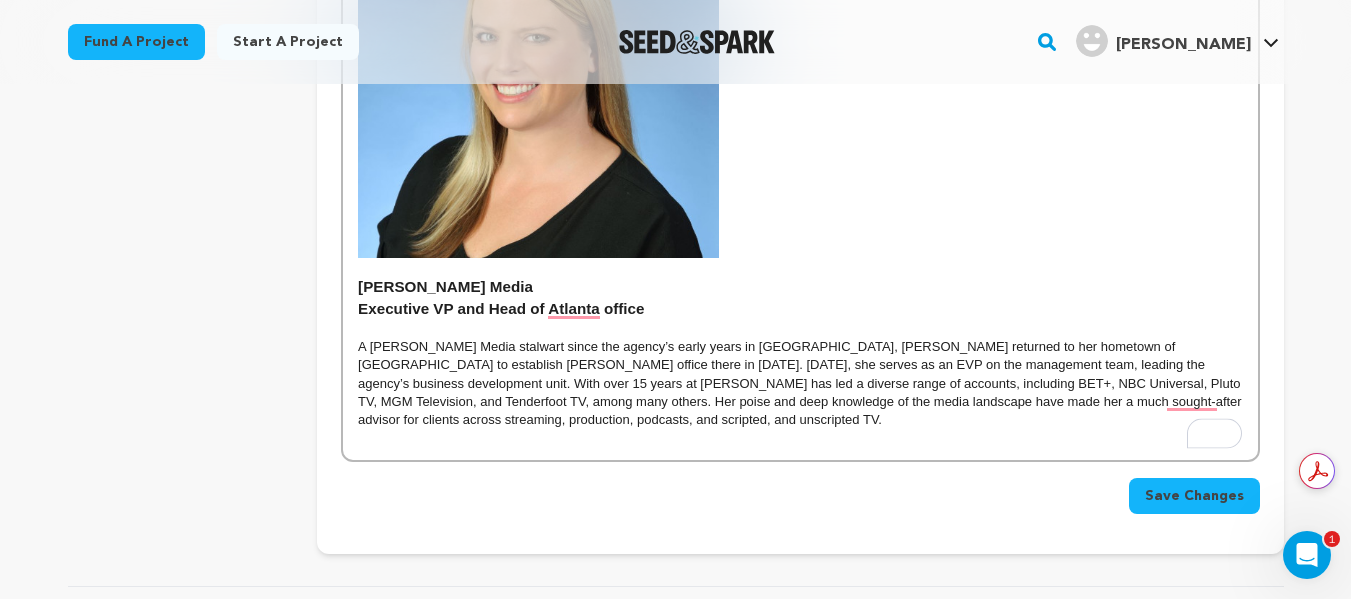 click on "Save Changes" at bounding box center [1194, 496] 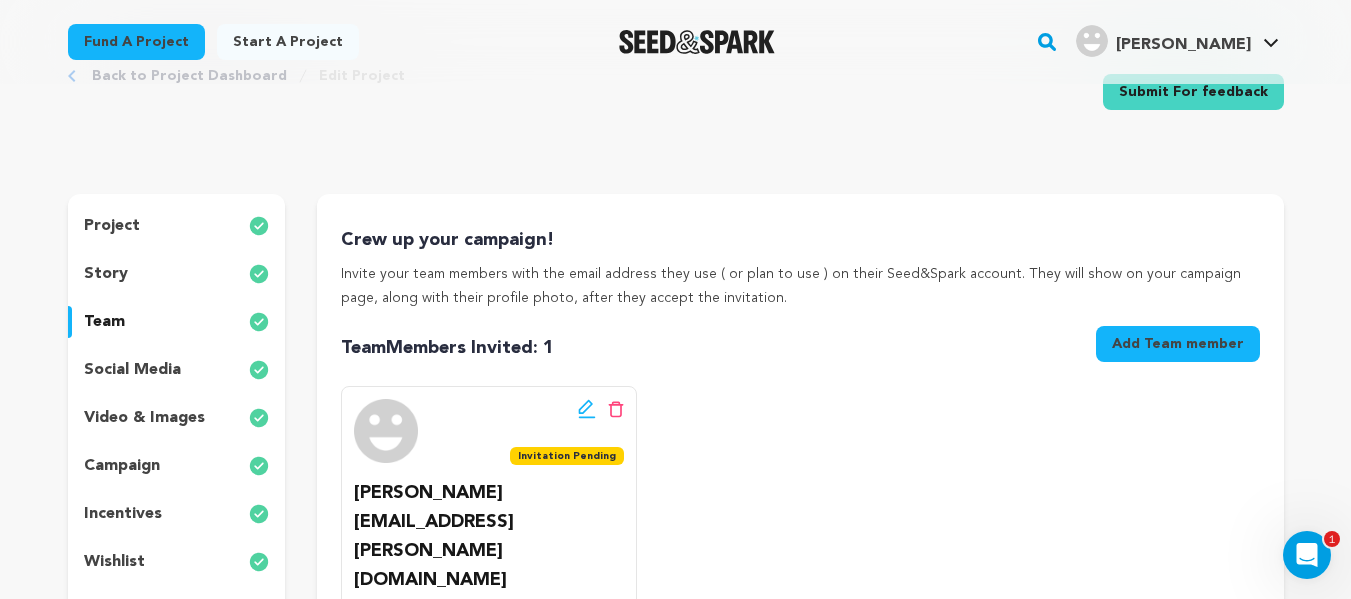 scroll, scrollTop: 71, scrollLeft: 0, axis: vertical 